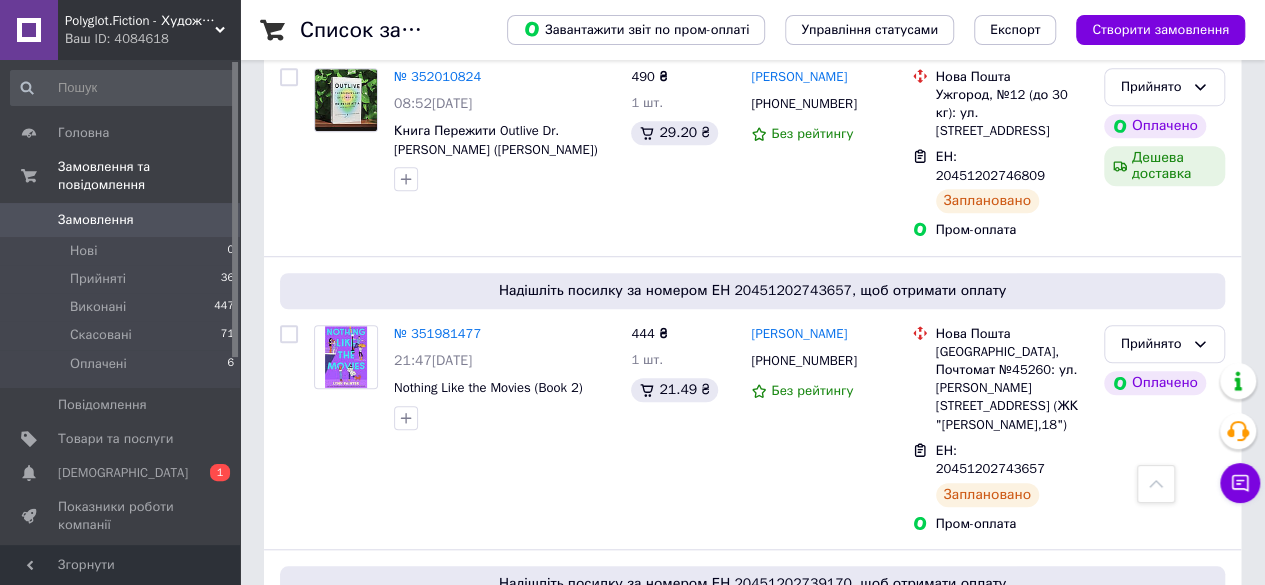 scroll, scrollTop: 0, scrollLeft: 0, axis: both 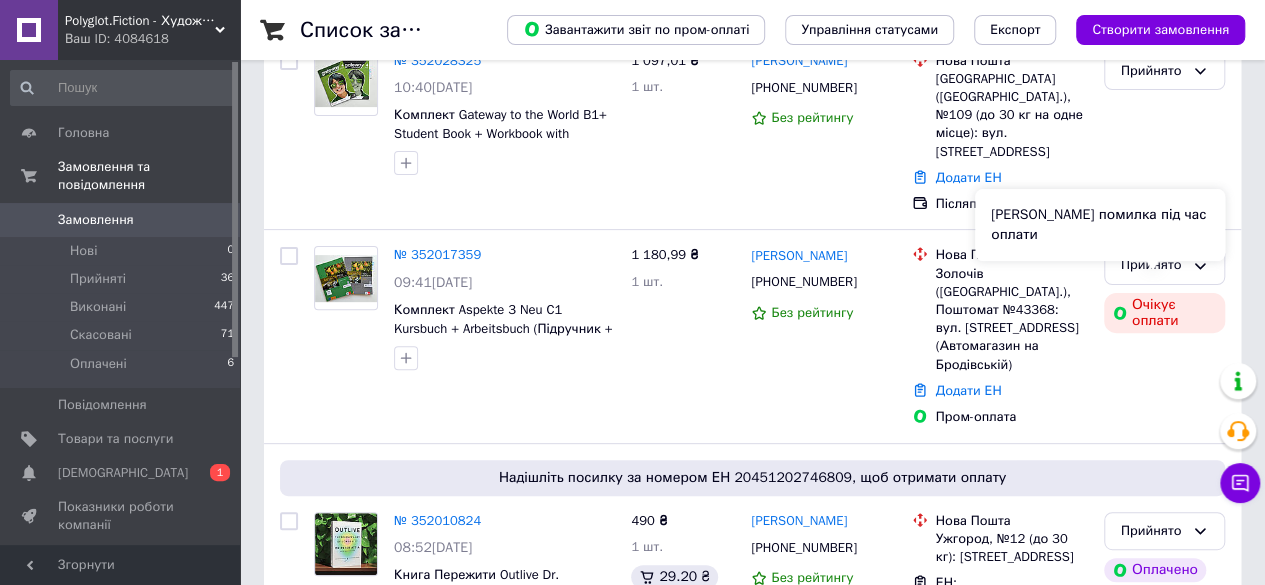 click on "Сталася помилка під час оплати" at bounding box center (1100, 225) 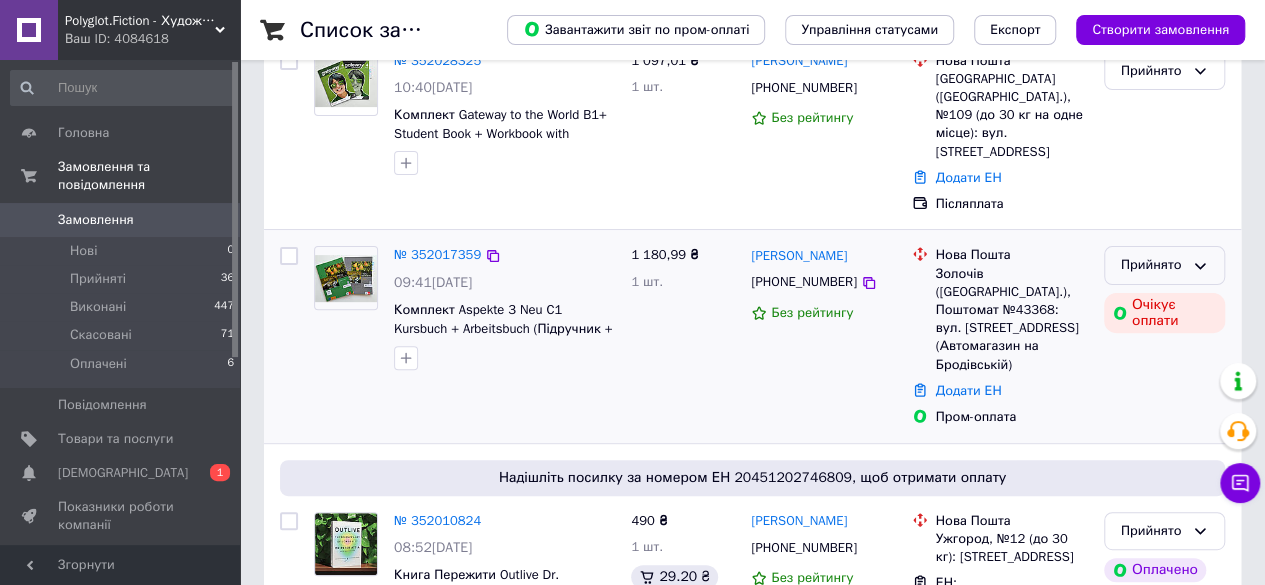 click 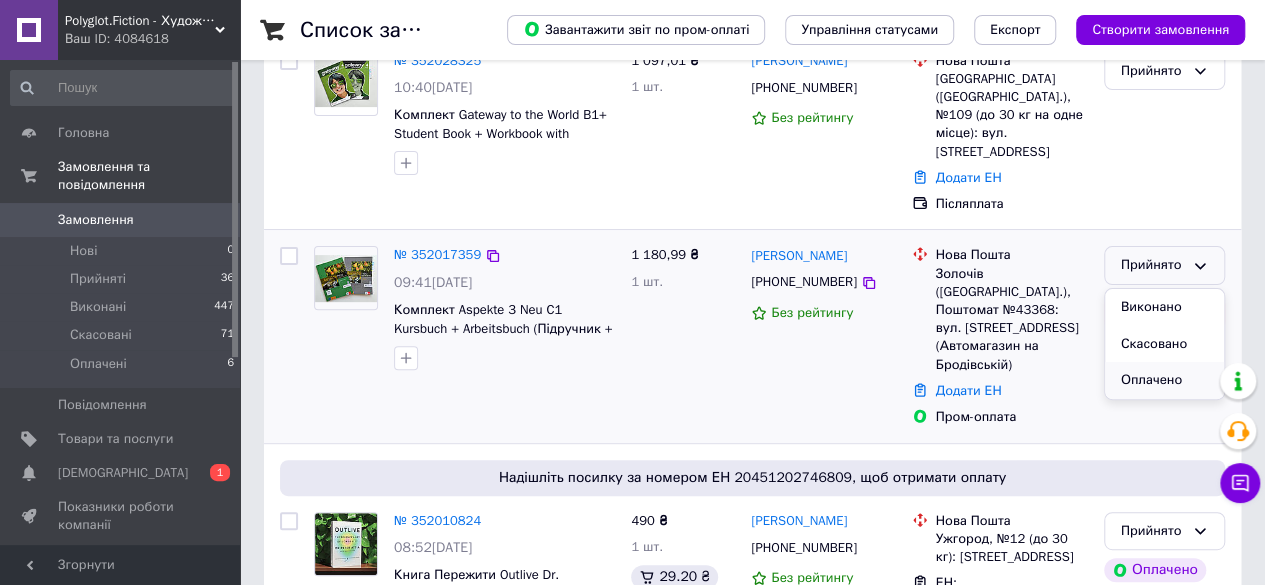 click on "Оплачено" at bounding box center [1164, 380] 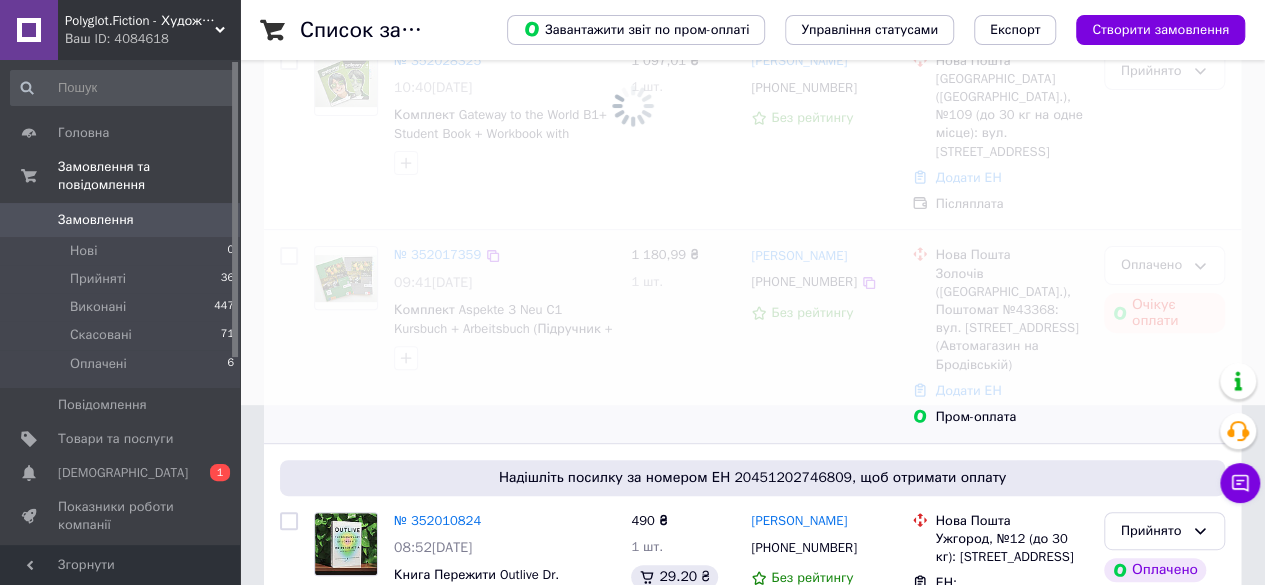 click at bounding box center [632, 112] 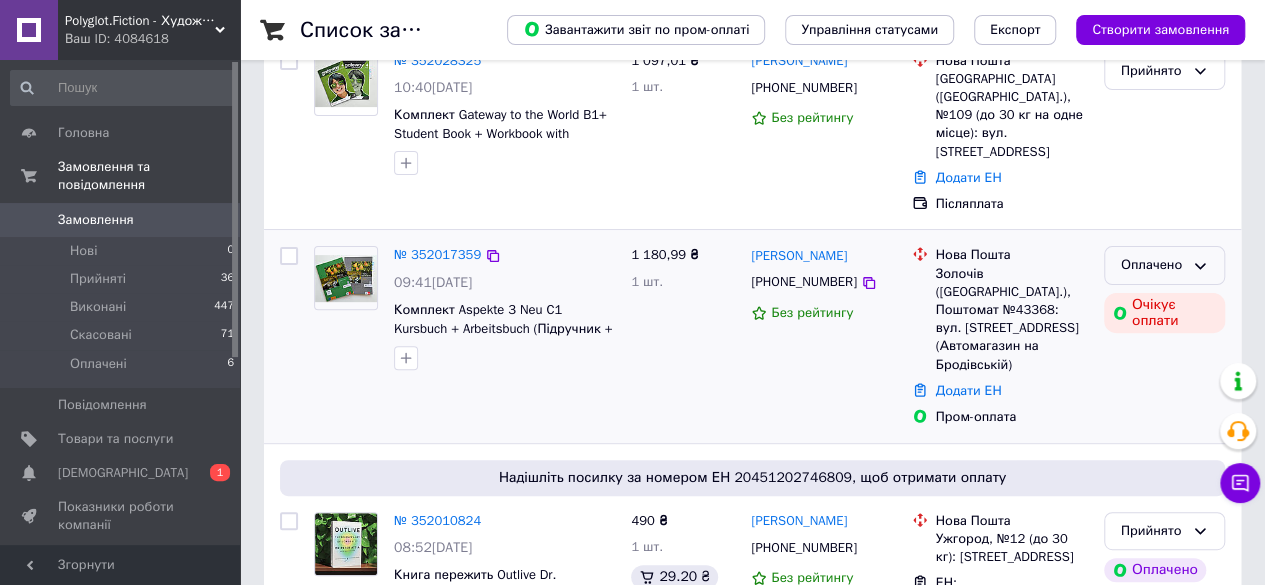 click on "Оплачено" at bounding box center (1152, 265) 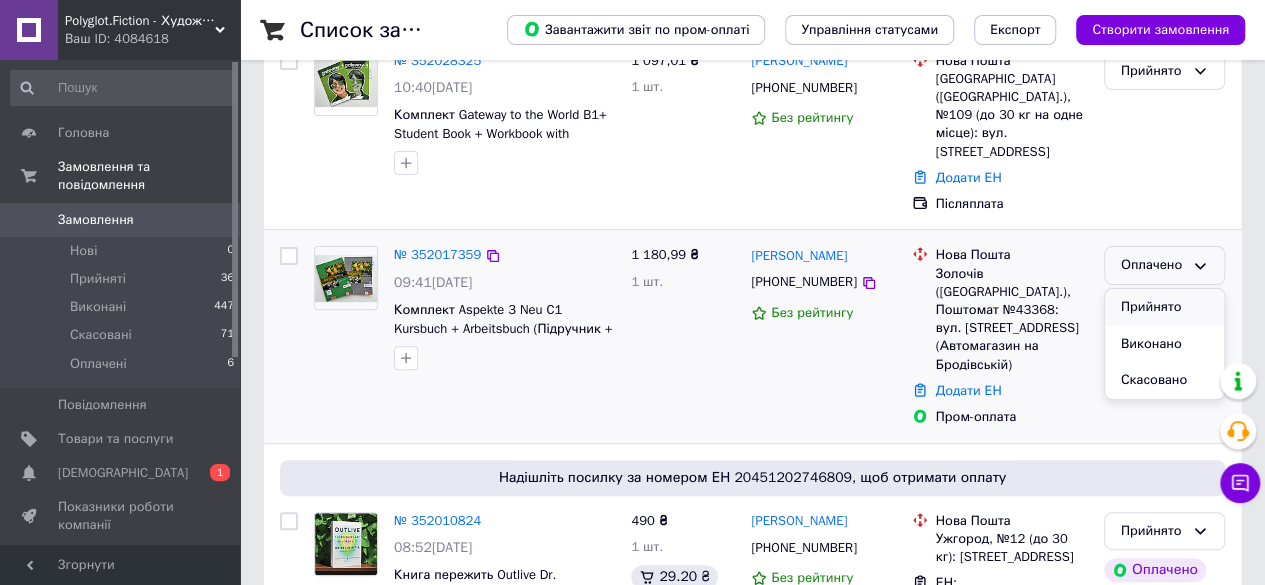 click on "Прийнято" at bounding box center [1164, 307] 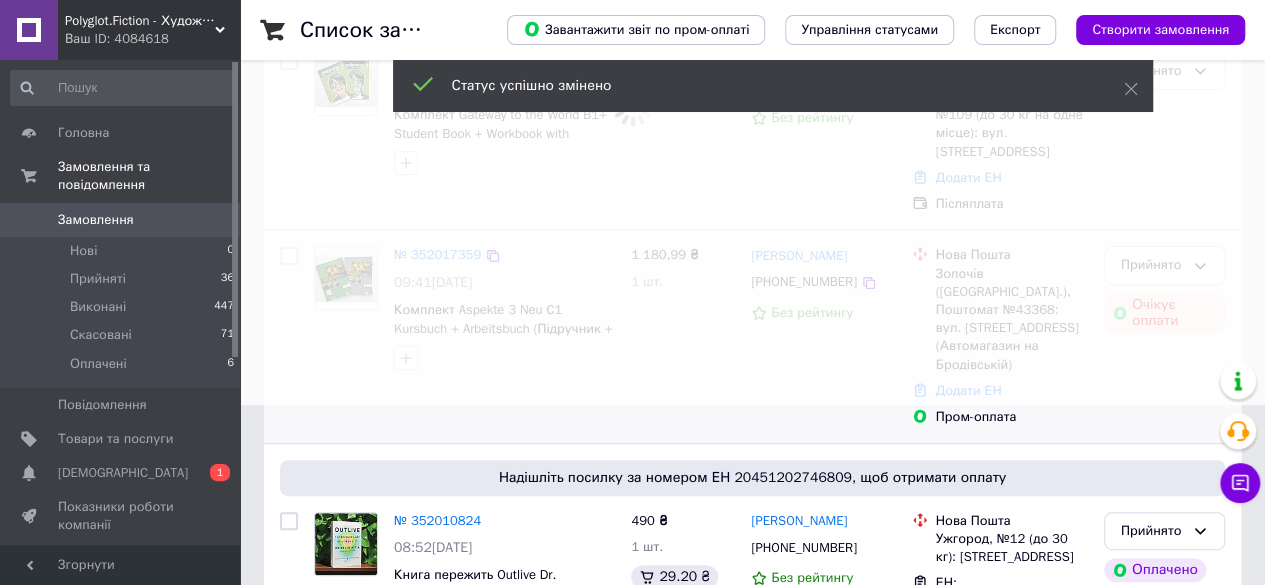 click at bounding box center [632, 112] 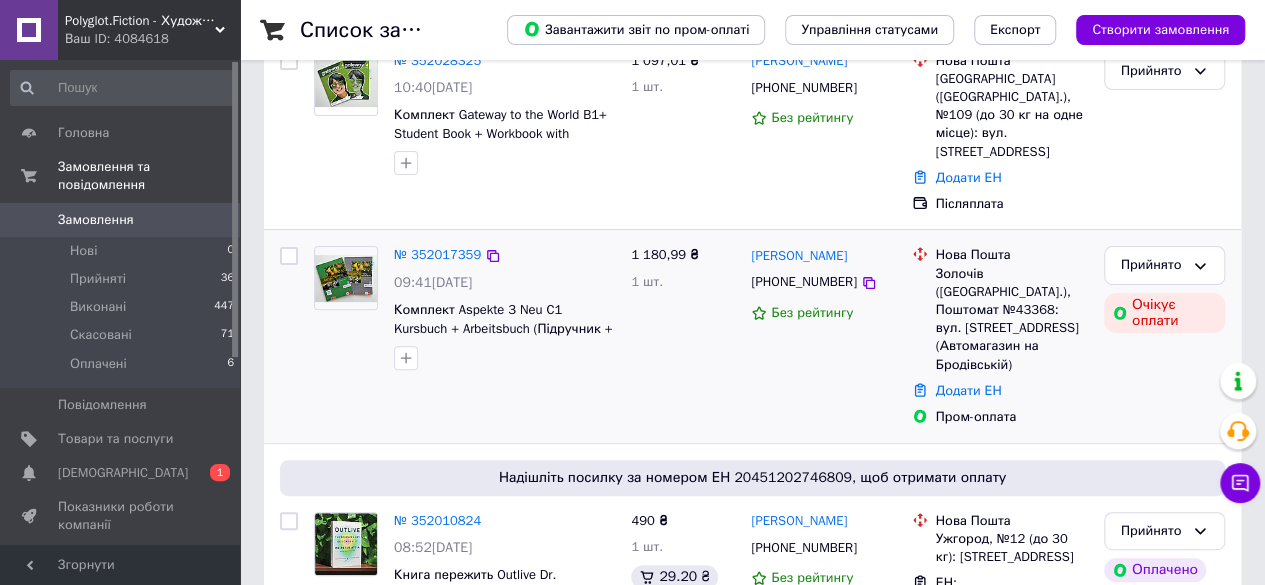 click at bounding box center [346, 278] 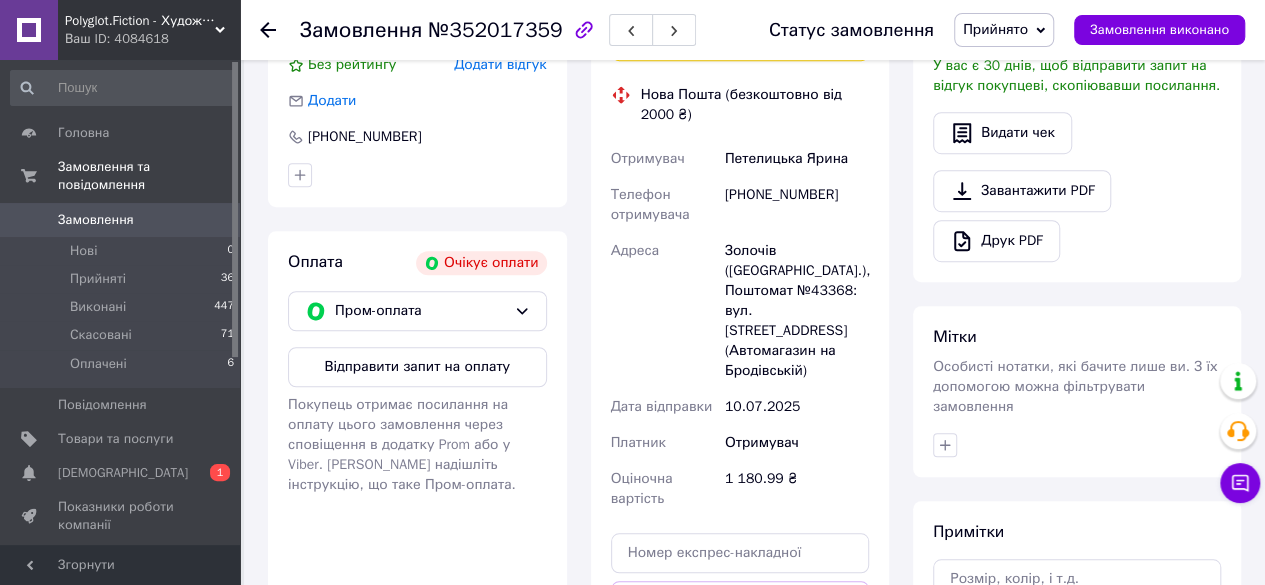 scroll, scrollTop: 567, scrollLeft: 0, axis: vertical 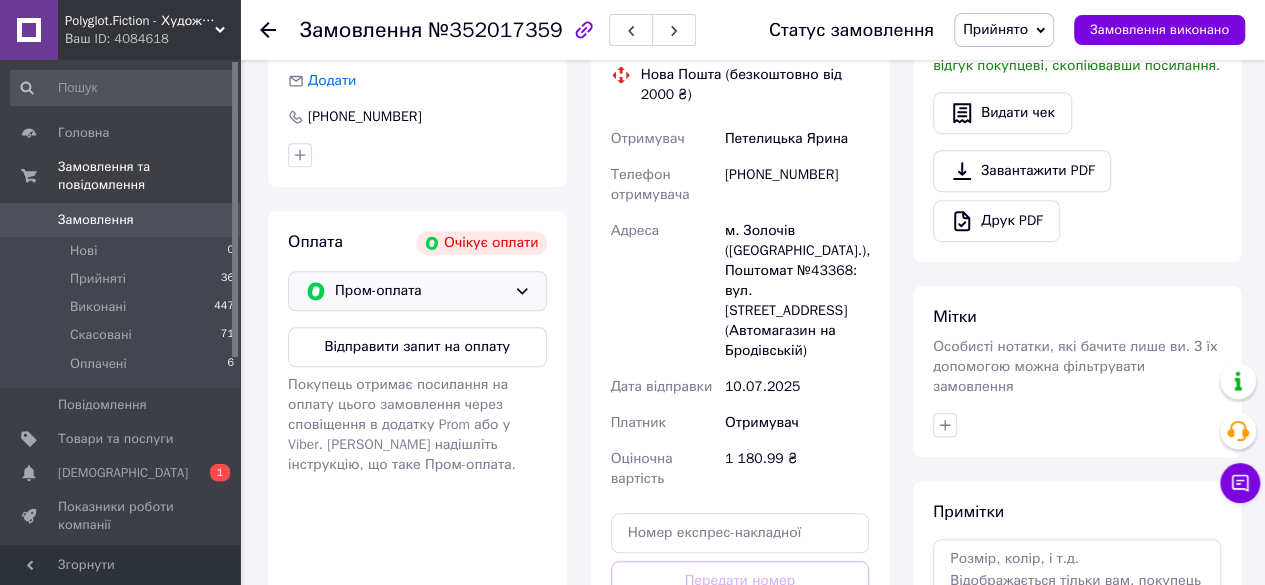click on "Пром-оплата" at bounding box center (420, 291) 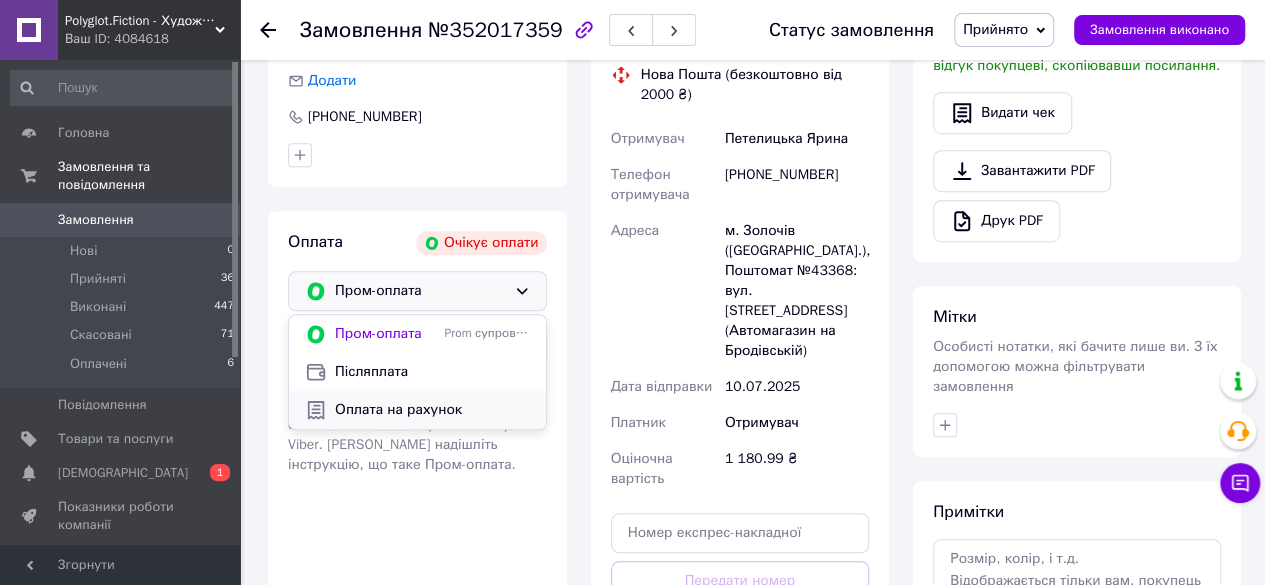 click on "Оплата на рахунок" at bounding box center [432, 410] 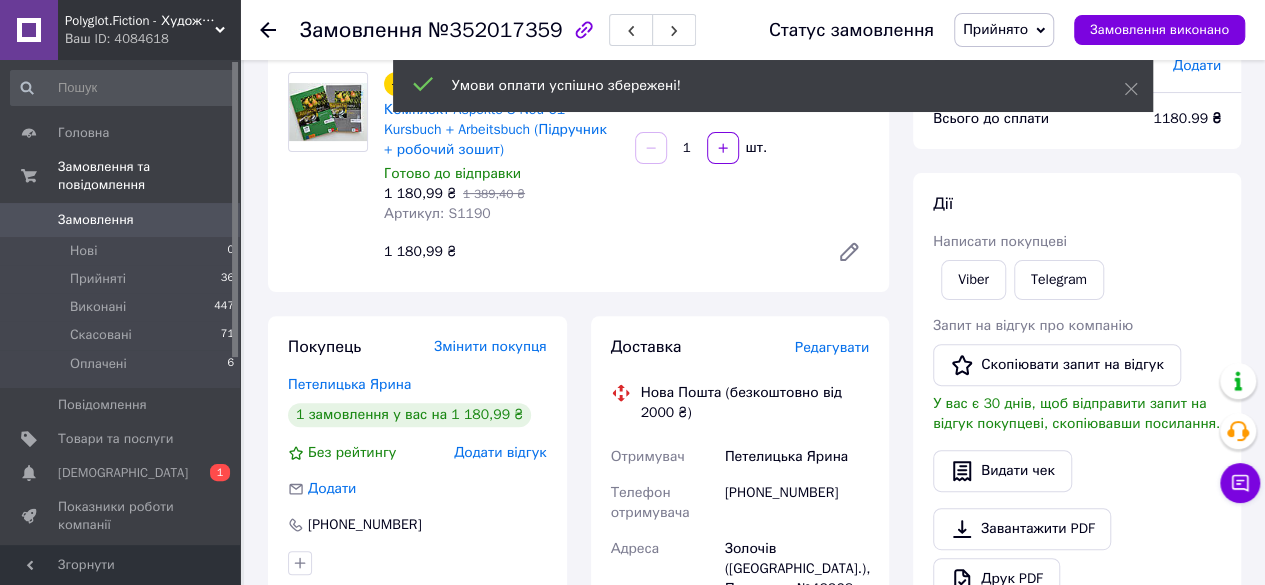 scroll, scrollTop: 0, scrollLeft: 0, axis: both 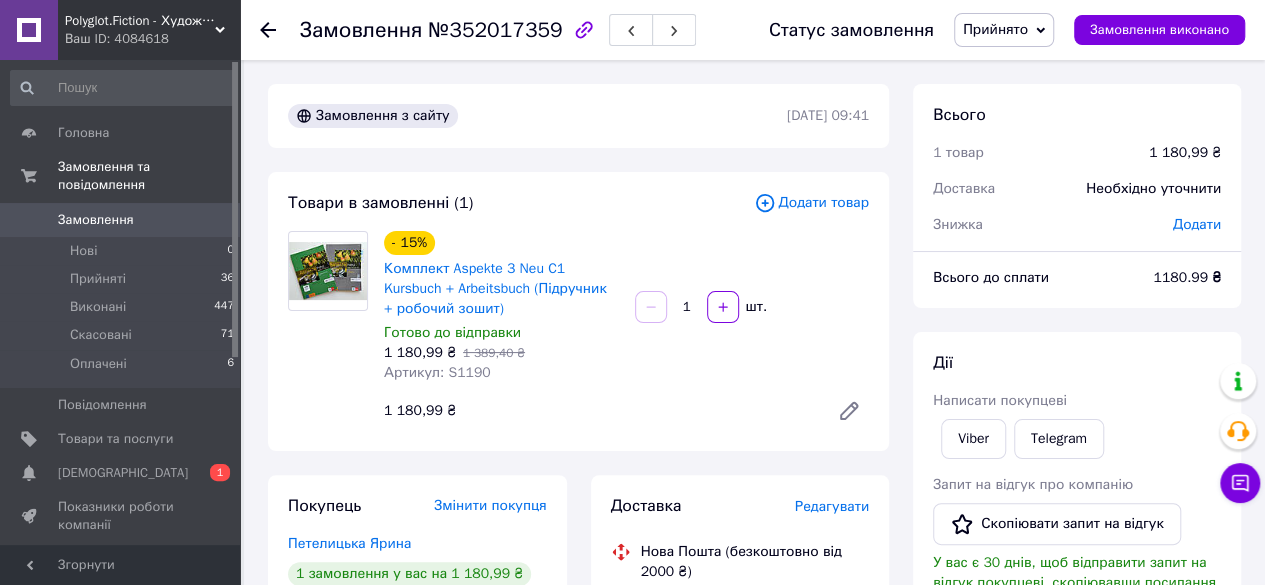click on "Замовлення" at bounding box center (96, 220) 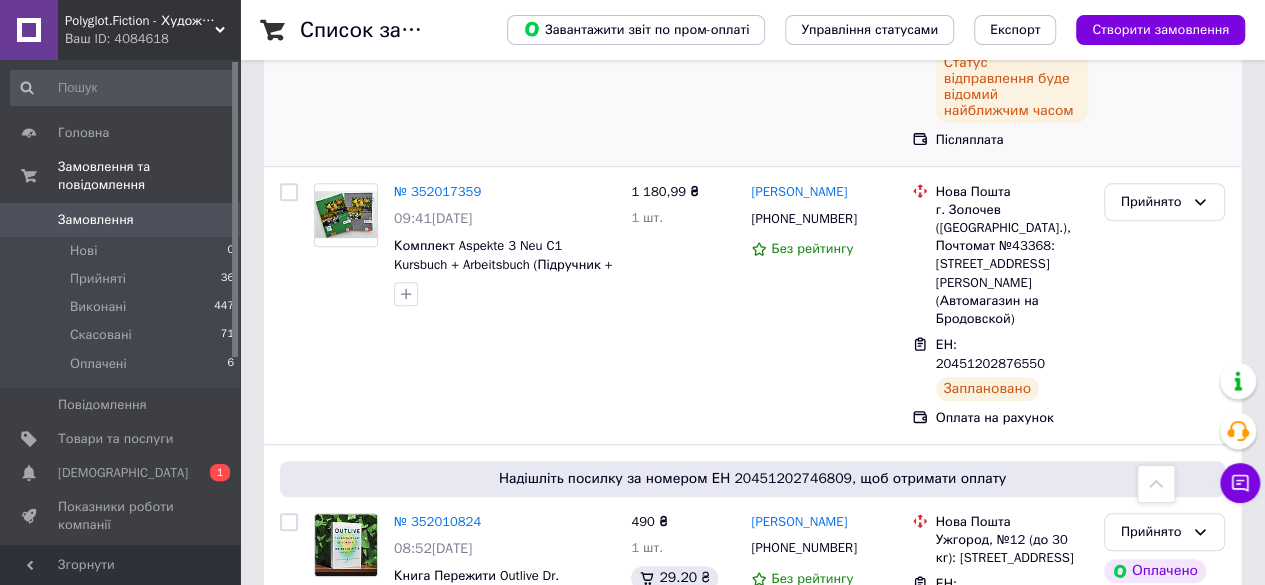scroll, scrollTop: 272, scrollLeft: 0, axis: vertical 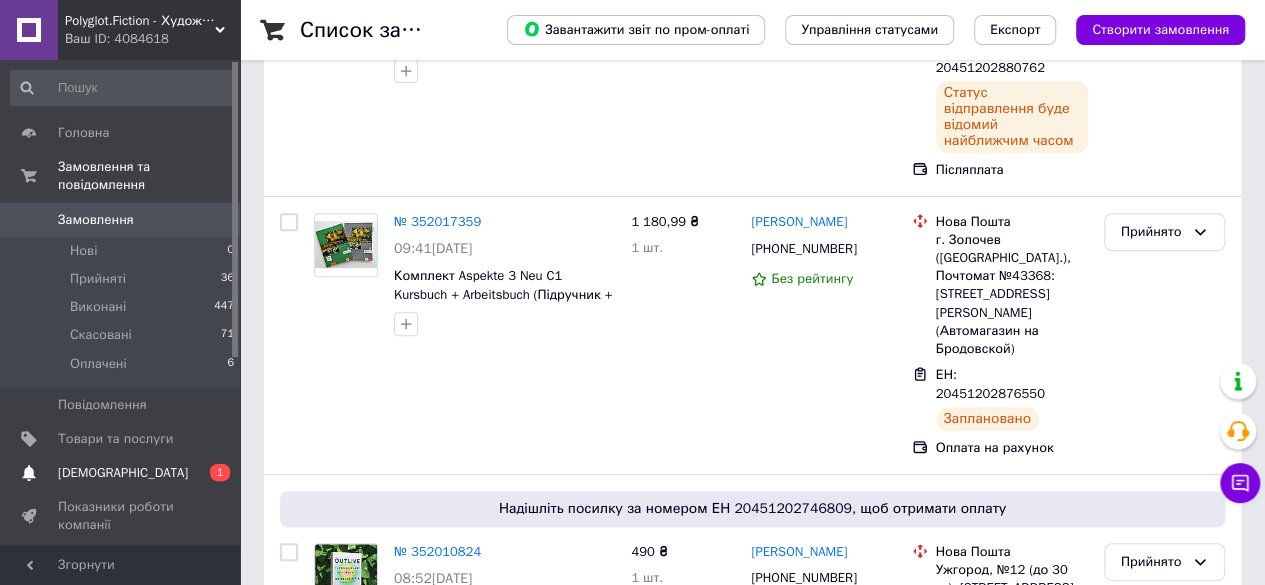 click on "[DEMOGRAPHIC_DATA]" at bounding box center (121, 473) 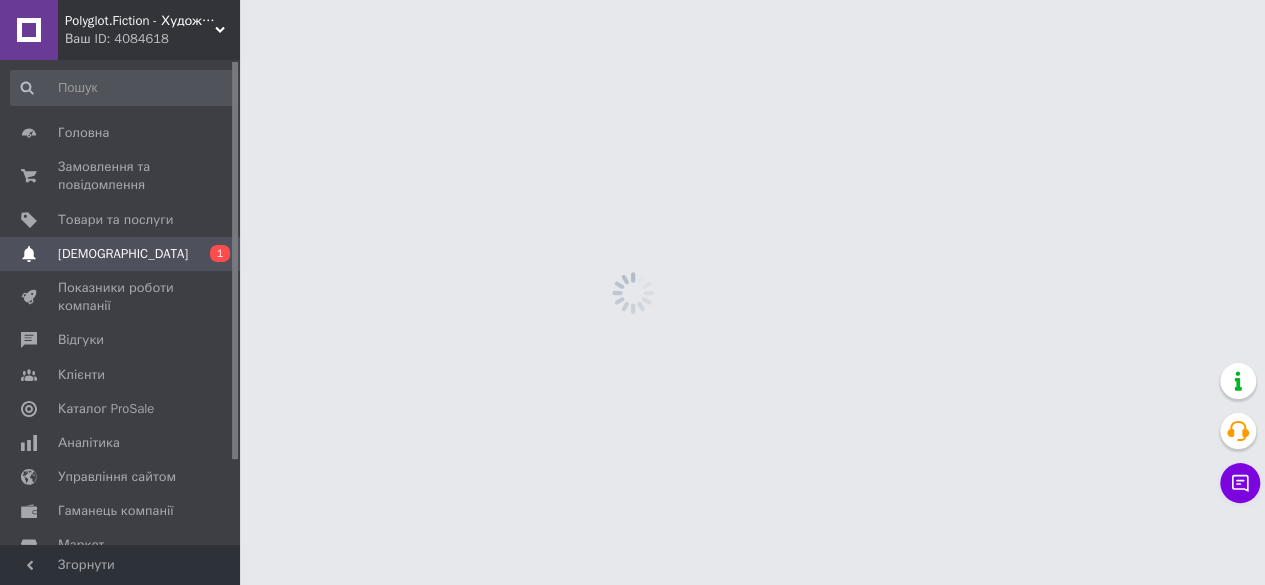 scroll, scrollTop: 0, scrollLeft: 0, axis: both 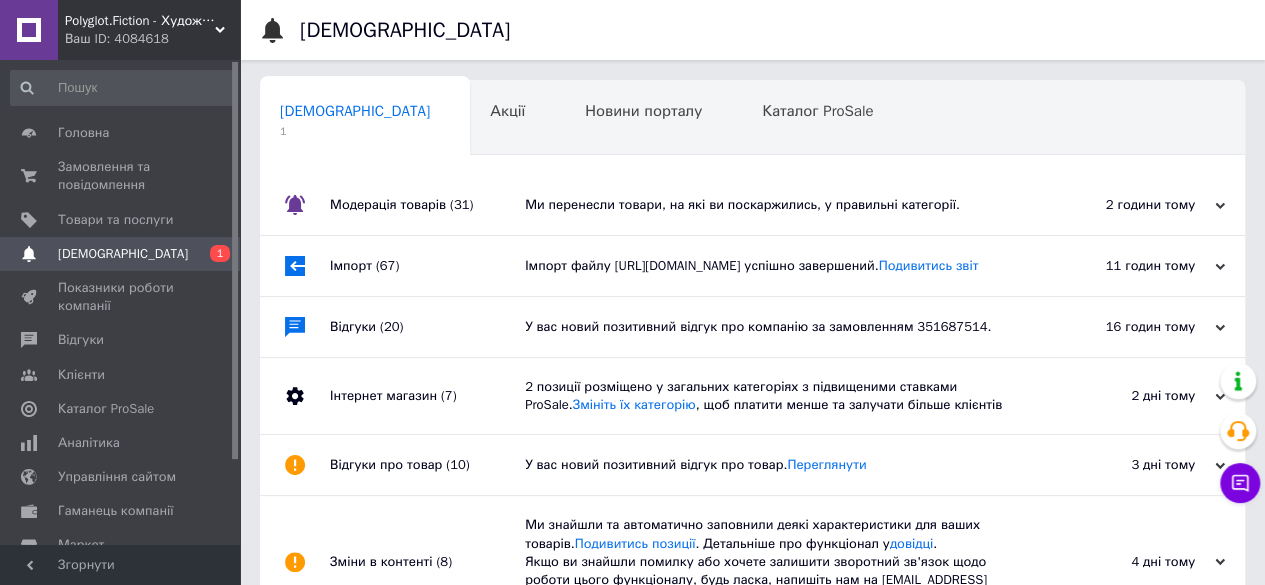 click on "Ми перенесли товари, на які ви поскаржились, у правильні категорії." at bounding box center (775, 205) 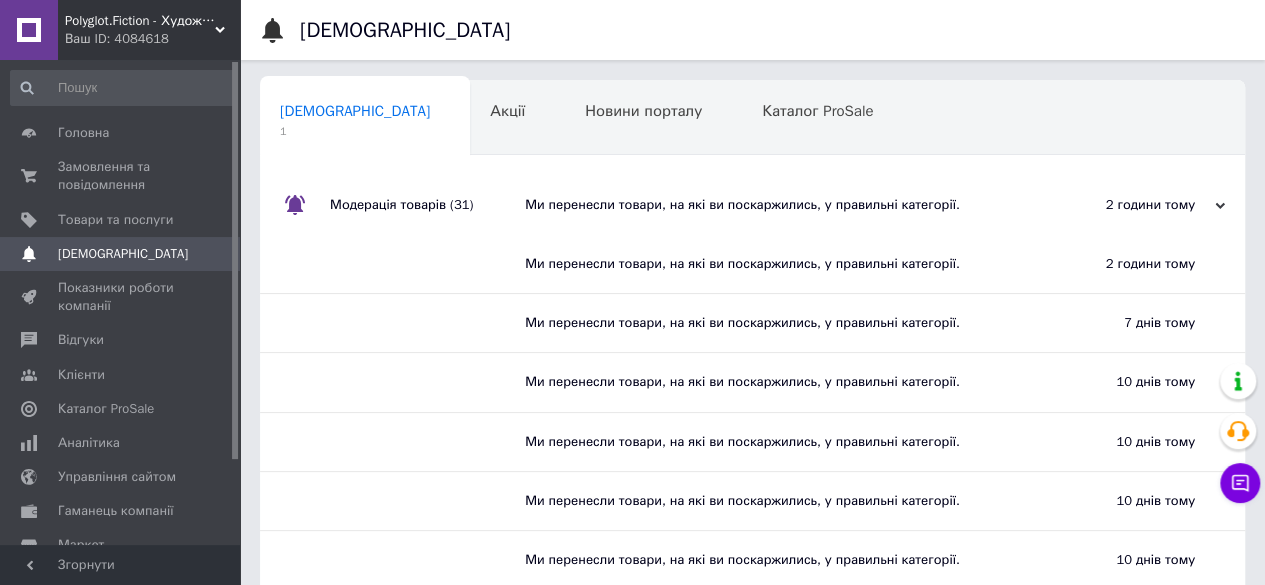 click on "Ми перенесли товари, на які ви поскаржились, у правильні категорії." at bounding box center [775, 205] 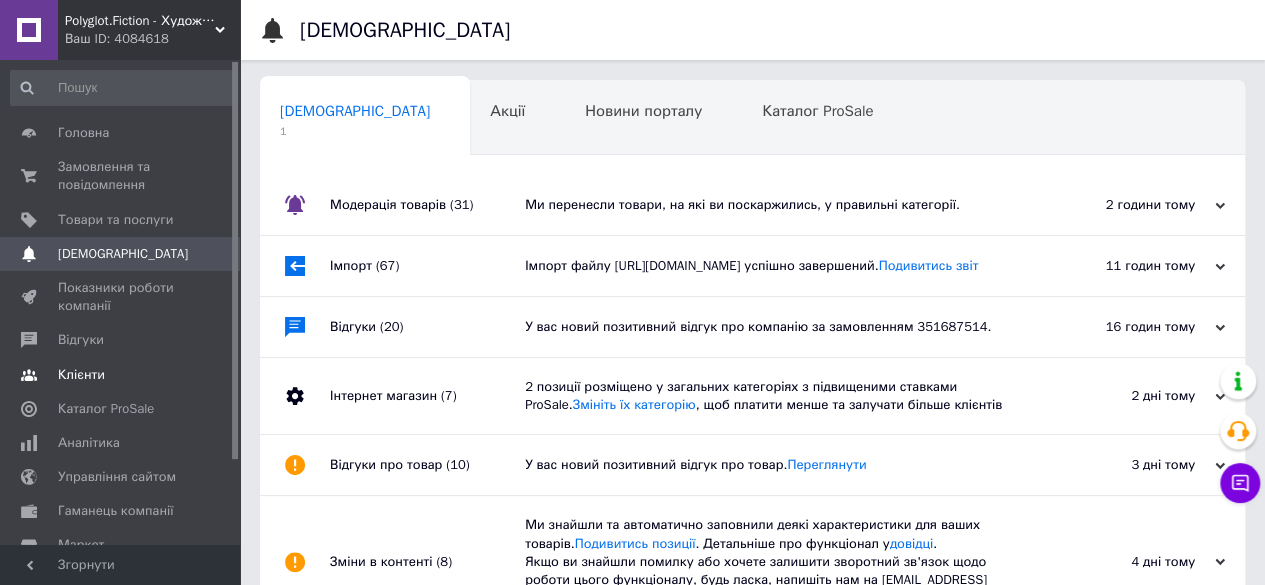 click on "Клієнти" at bounding box center (121, 375) 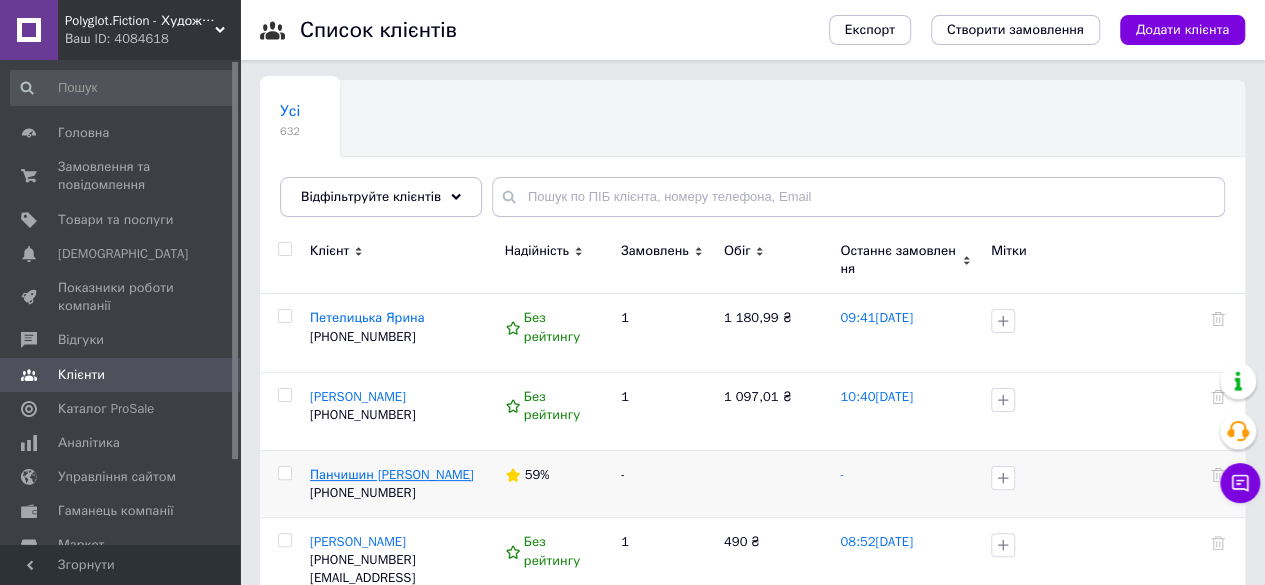 click on "Панчишин Яремій" at bounding box center [392, 474] 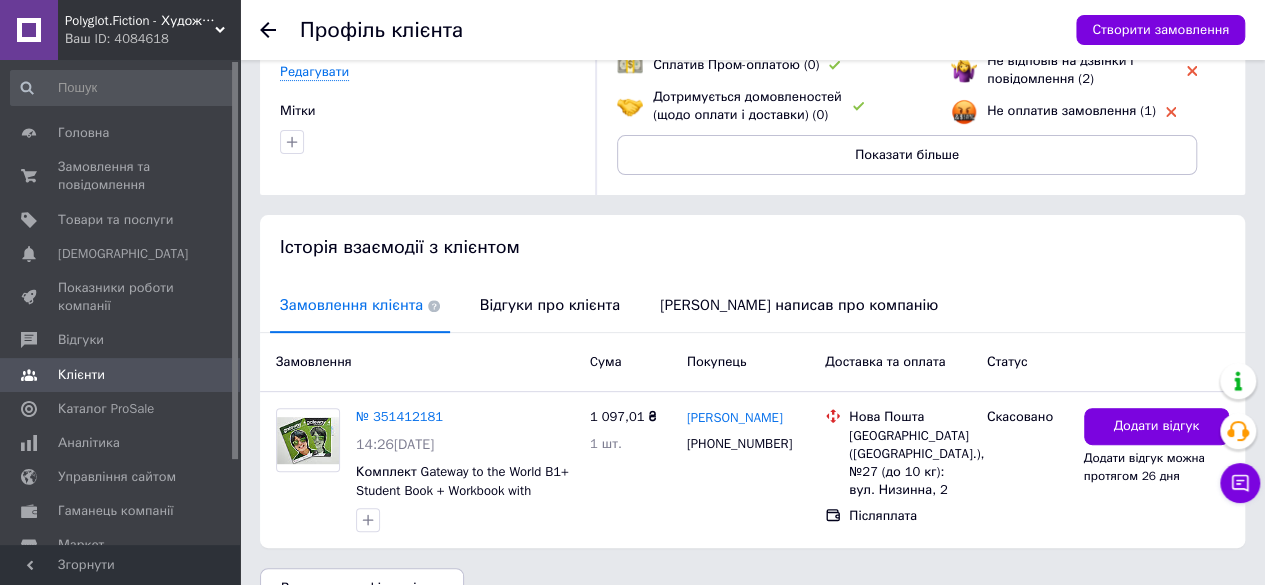scroll, scrollTop: 0, scrollLeft: 0, axis: both 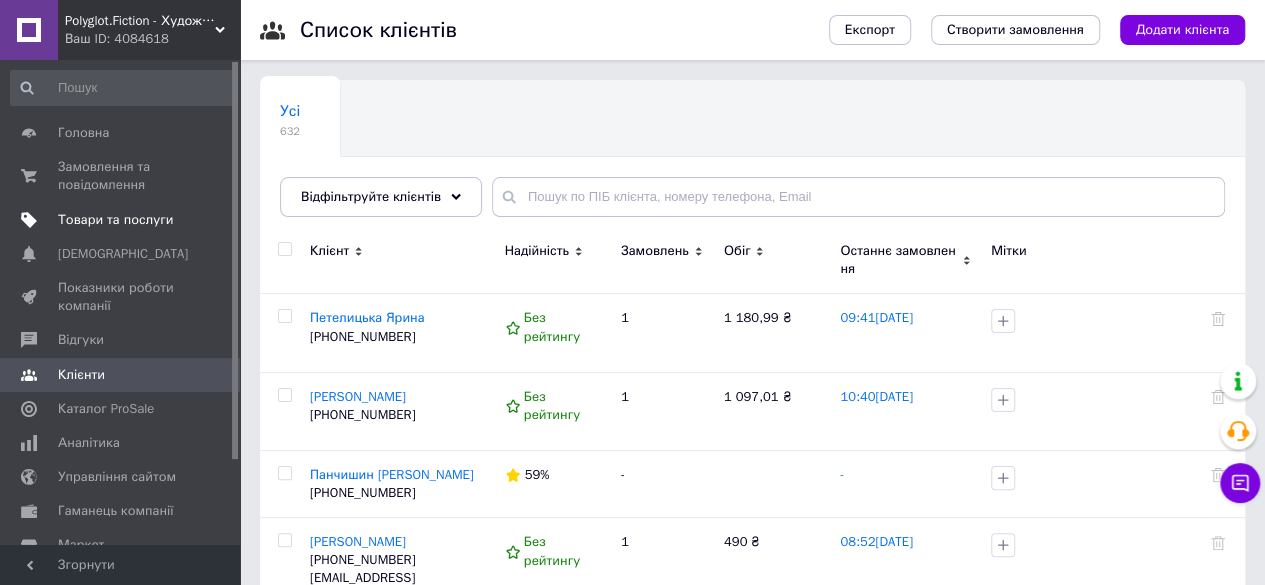 click on "Товари та послуги" at bounding box center (115, 220) 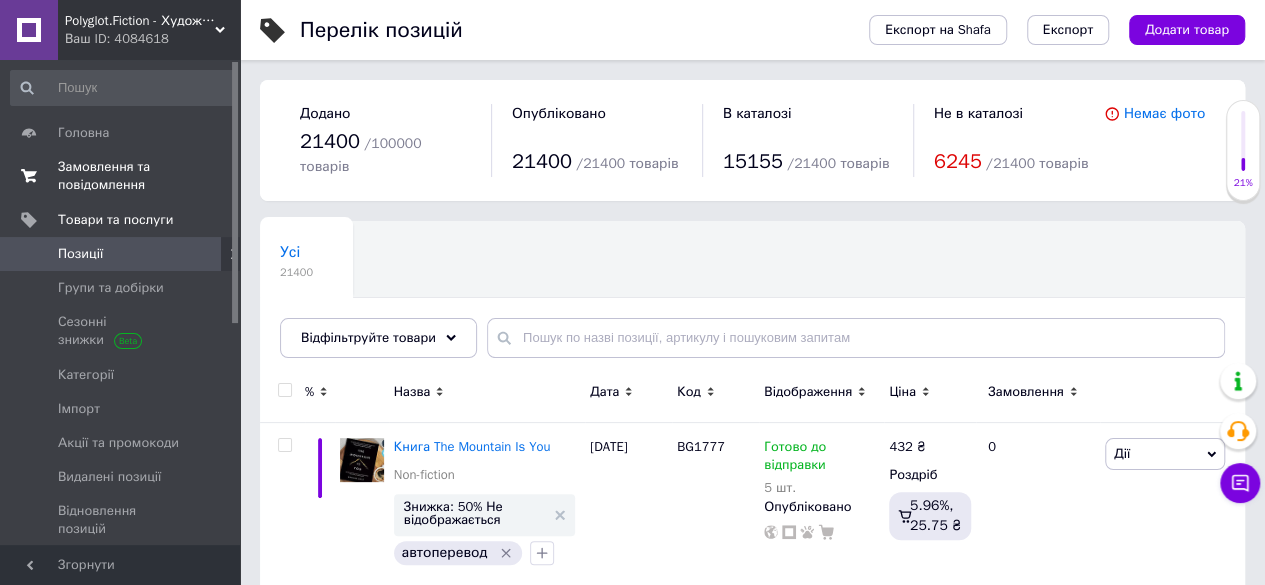 click on "Замовлення та повідомлення" at bounding box center [121, 176] 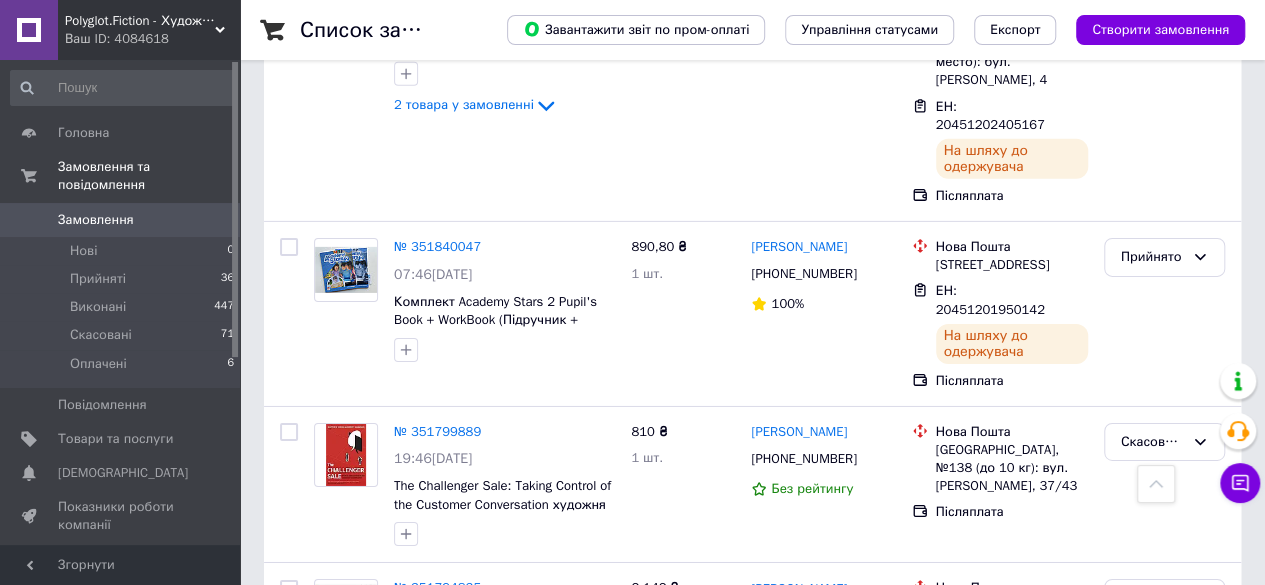 scroll, scrollTop: 3149, scrollLeft: 0, axis: vertical 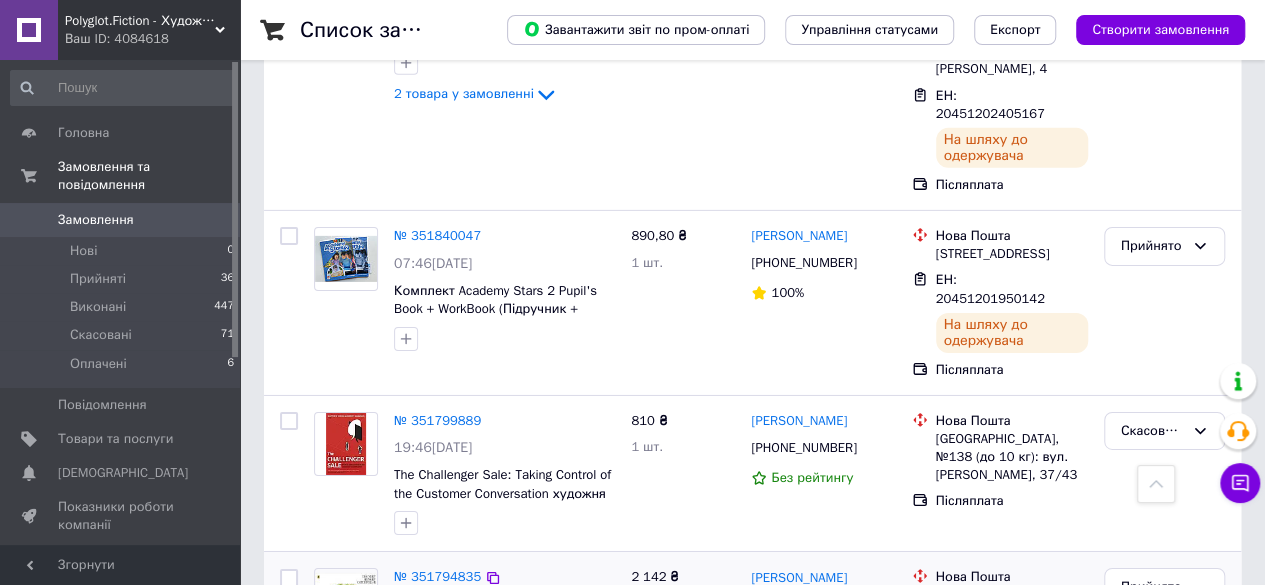 click on "5 товарів у замовленні" at bounding box center (465, 711) 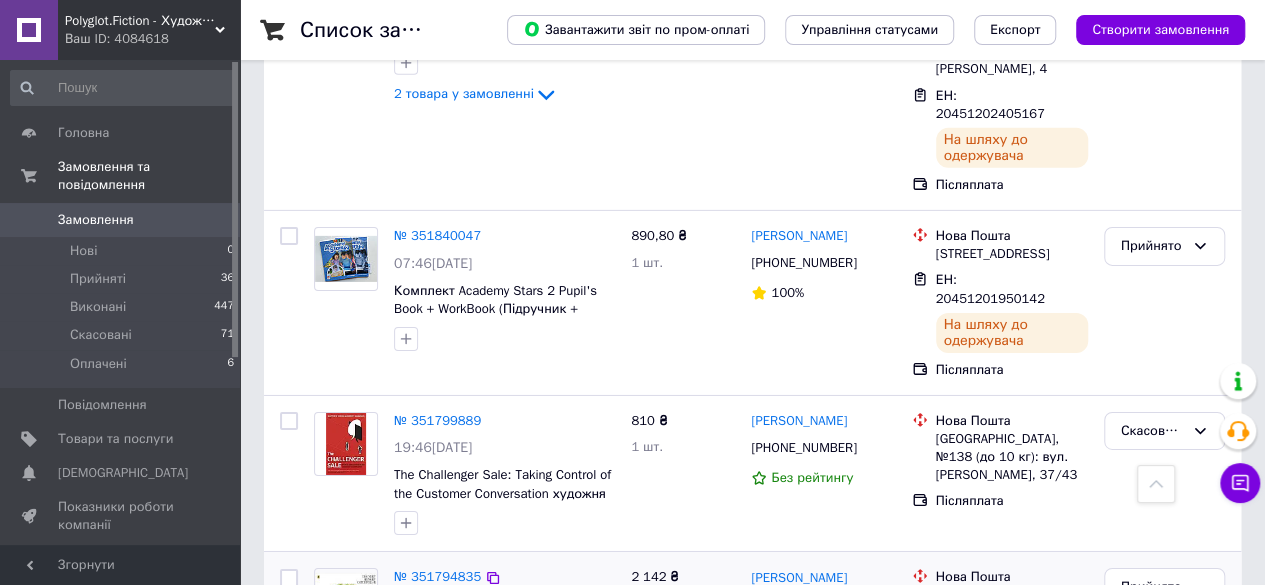 click on "5 товарів у замовленні" at bounding box center [465, 711] 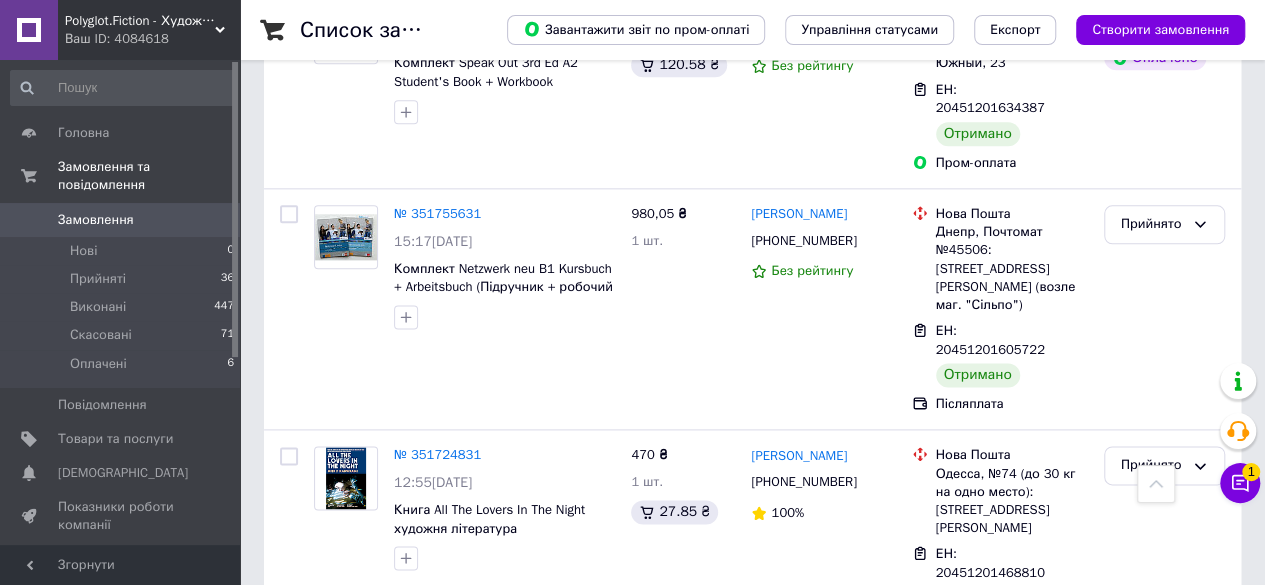 scroll, scrollTop: 4920, scrollLeft: 0, axis: vertical 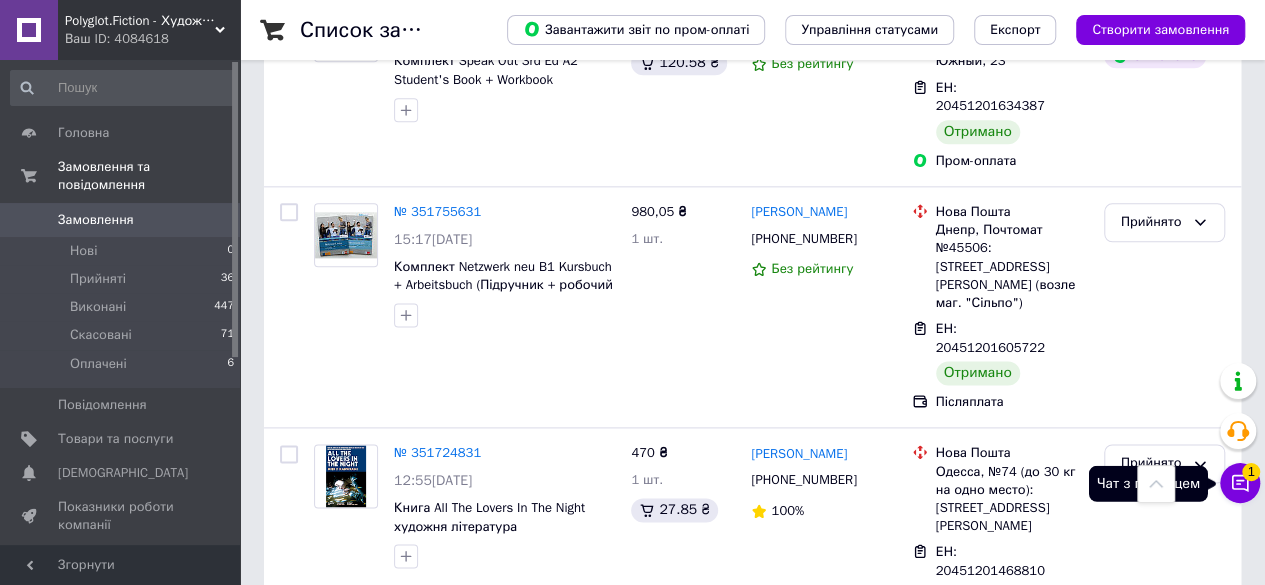 click 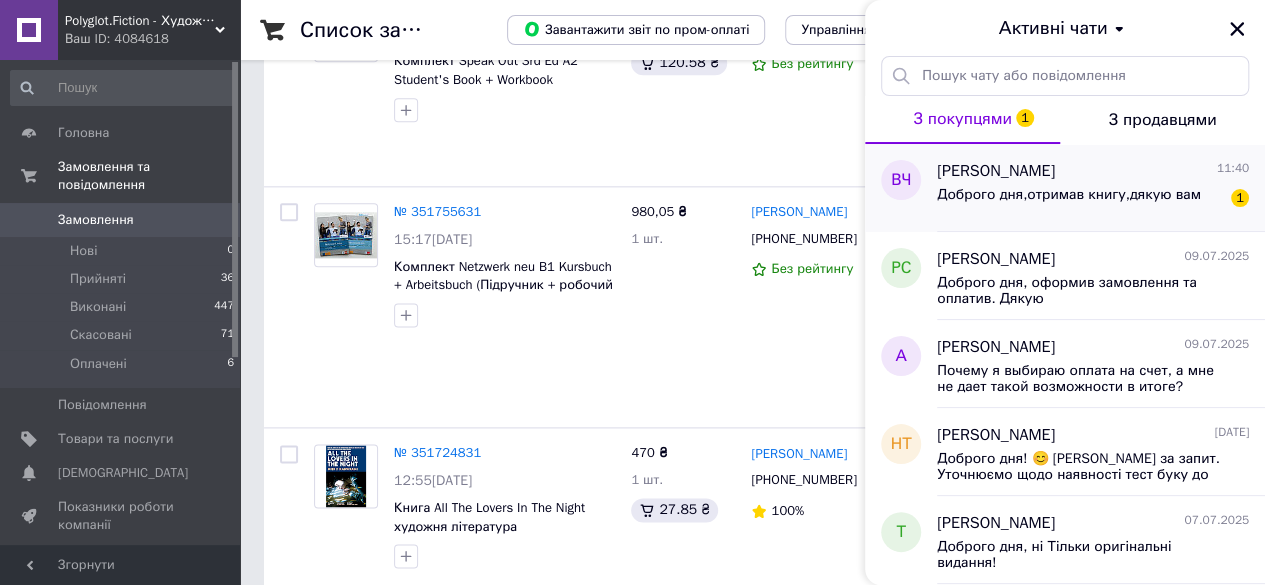 click on "Доброго дня,отримав книгу,дякую вам" at bounding box center (1069, 195) 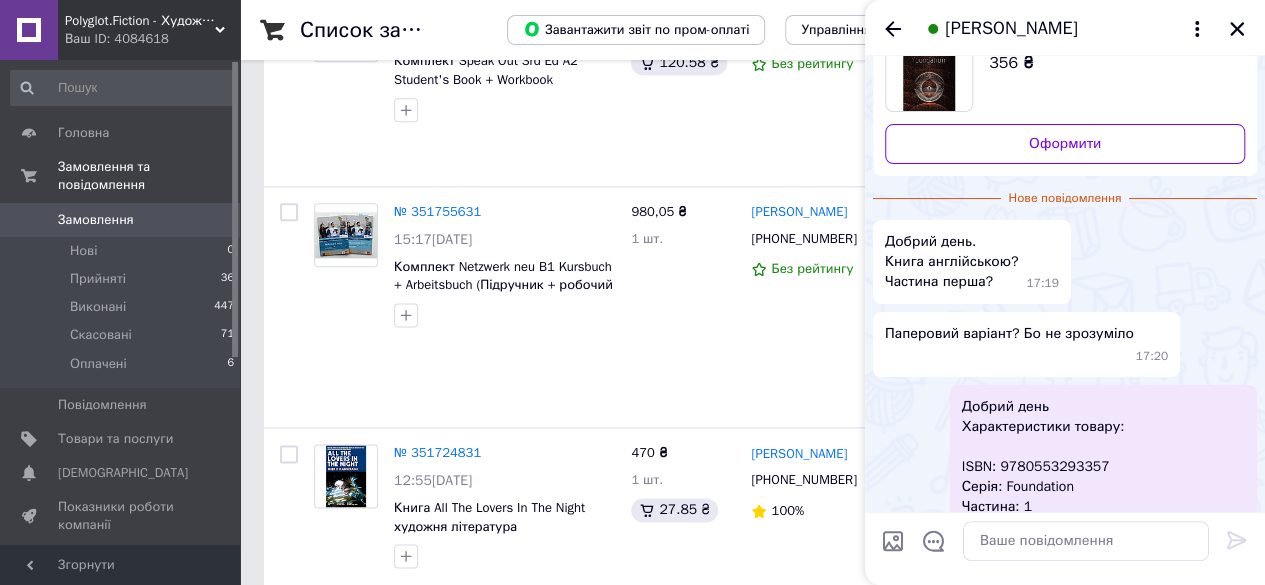 scroll, scrollTop: 0, scrollLeft: 0, axis: both 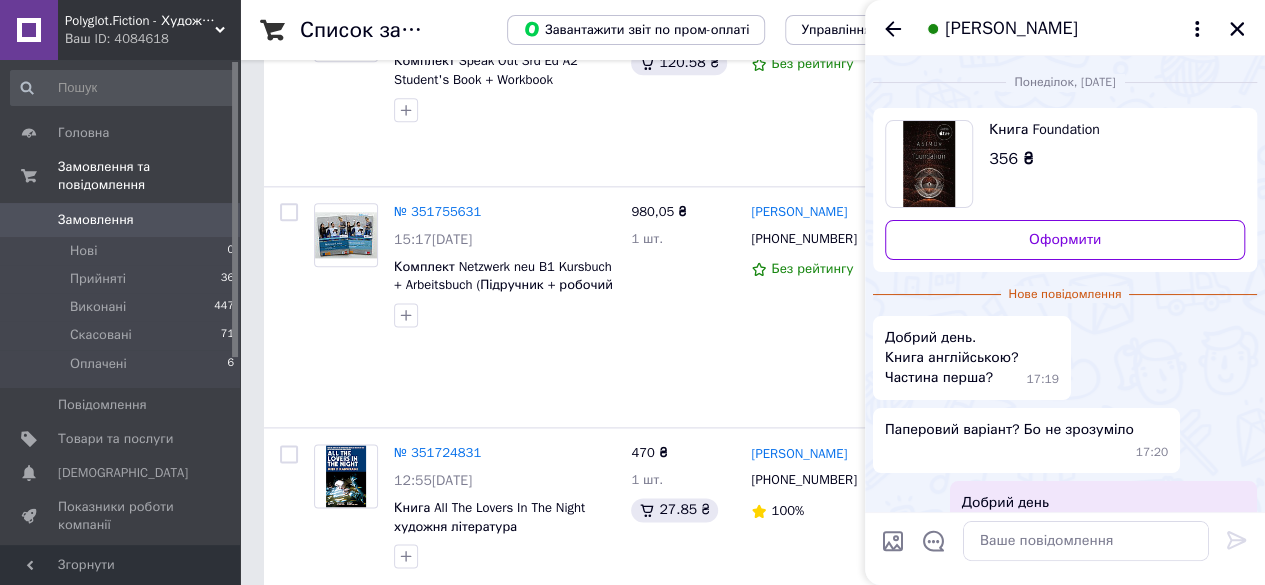 click on "Книга Foundation" at bounding box center (1109, 130) 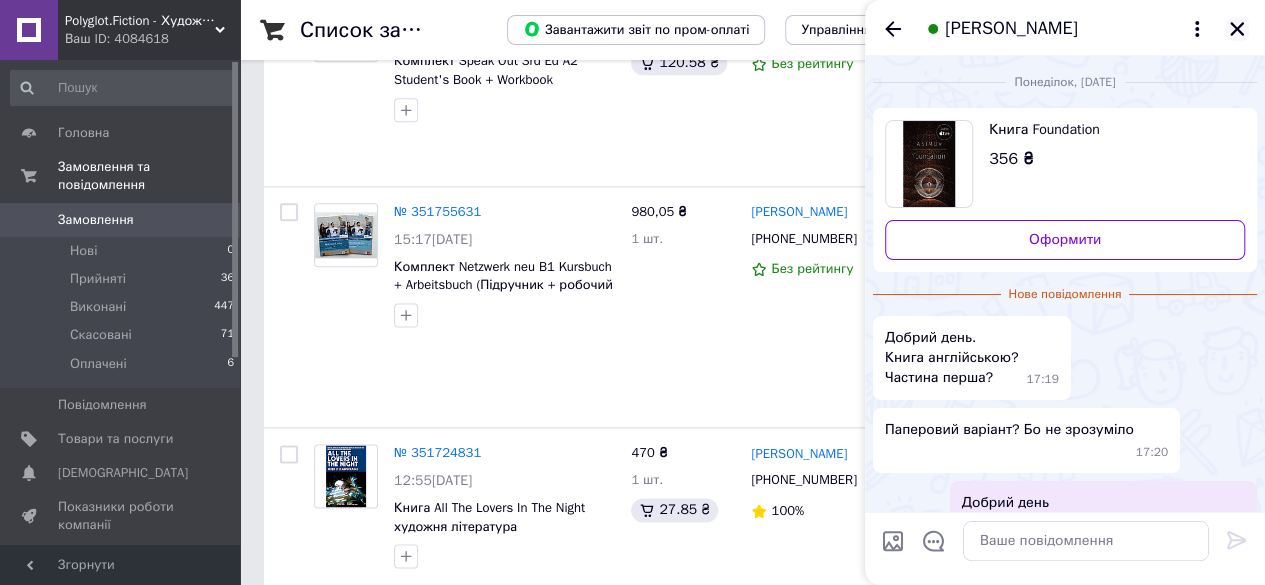 click 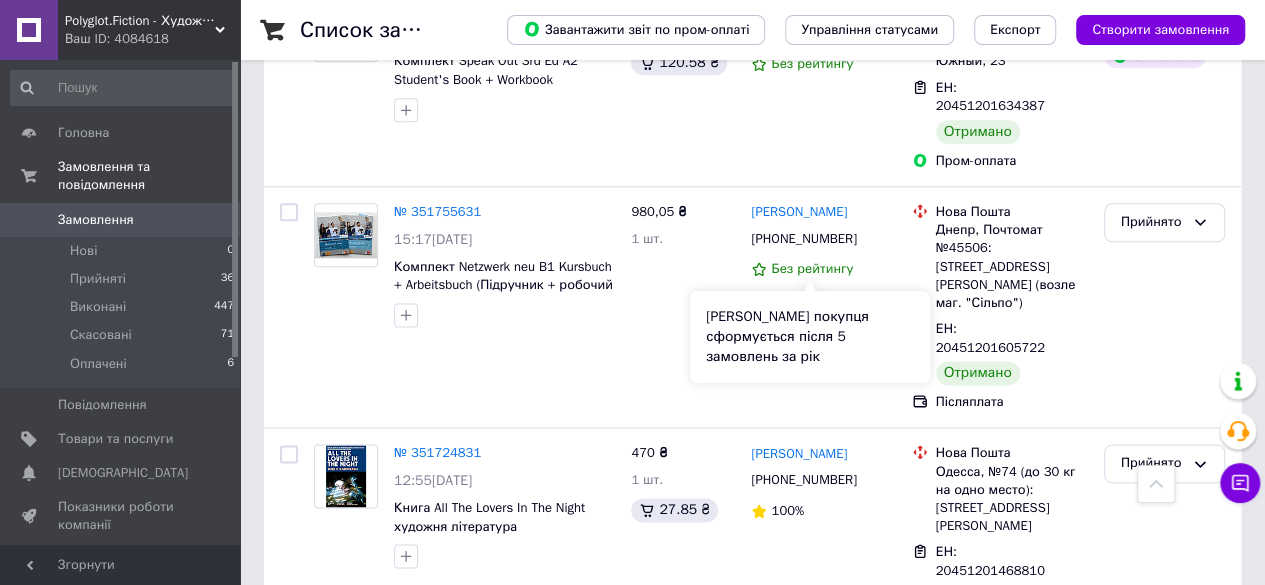 scroll, scrollTop: 7690, scrollLeft: 0, axis: vertical 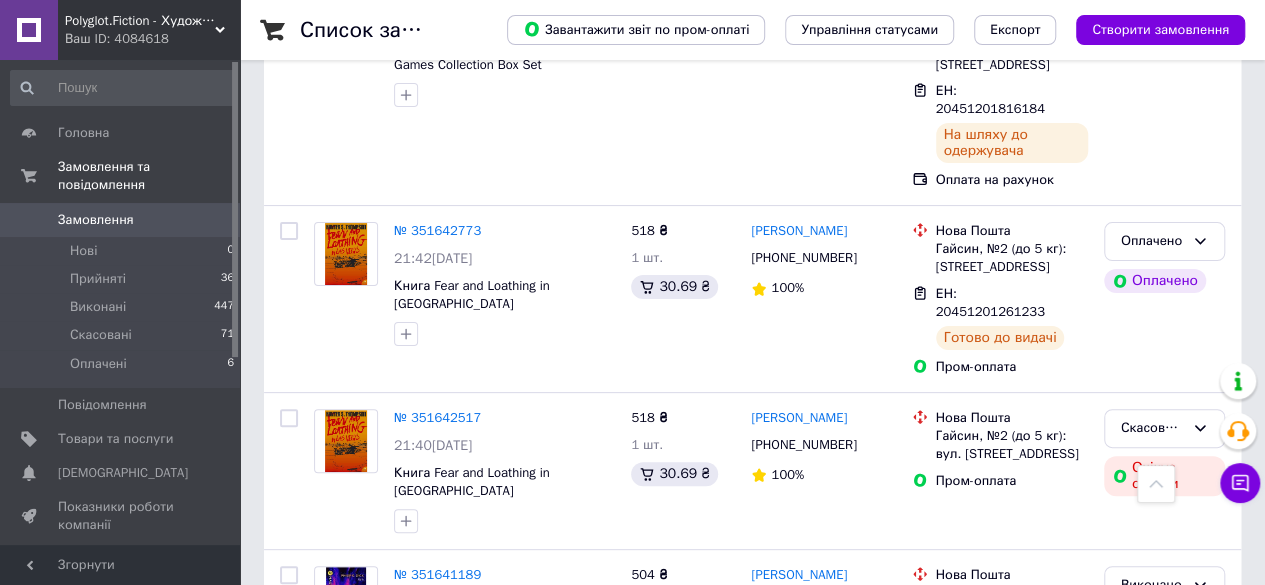 click at bounding box center (346, 1286) 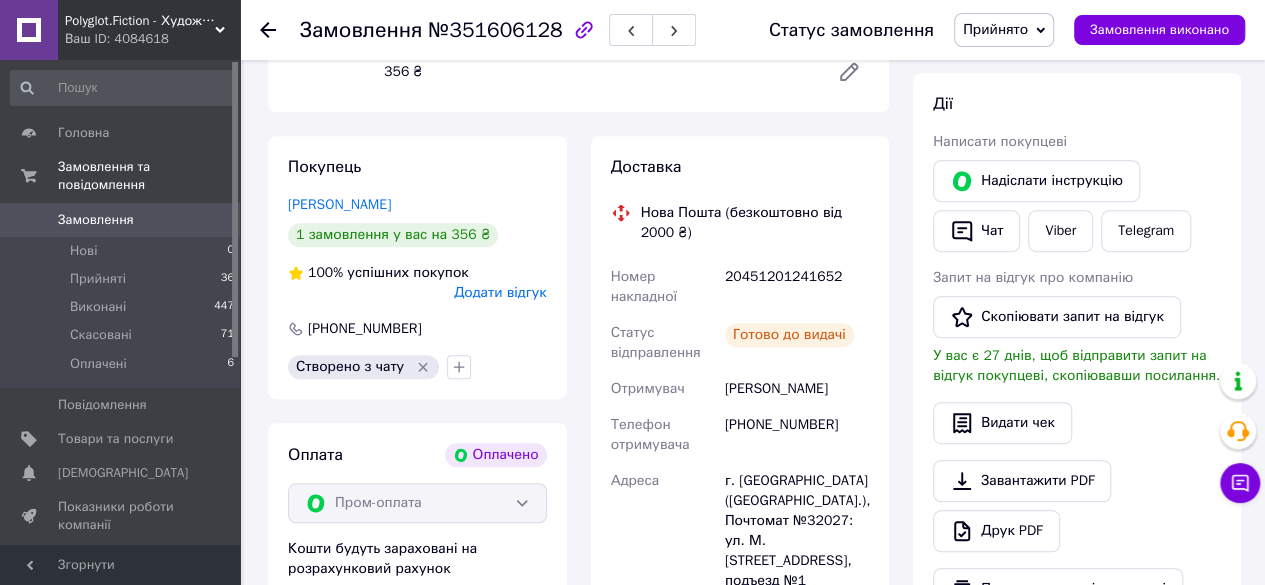 scroll, scrollTop: 364, scrollLeft: 0, axis: vertical 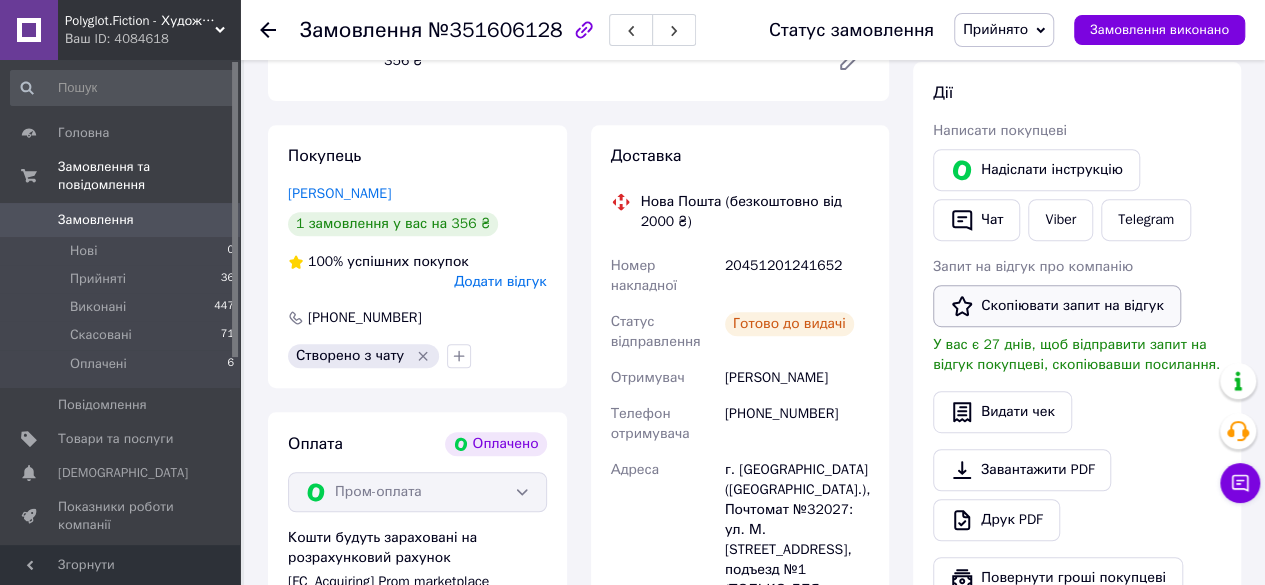 click on "Скопіювати запит на відгук" at bounding box center (1057, 306) 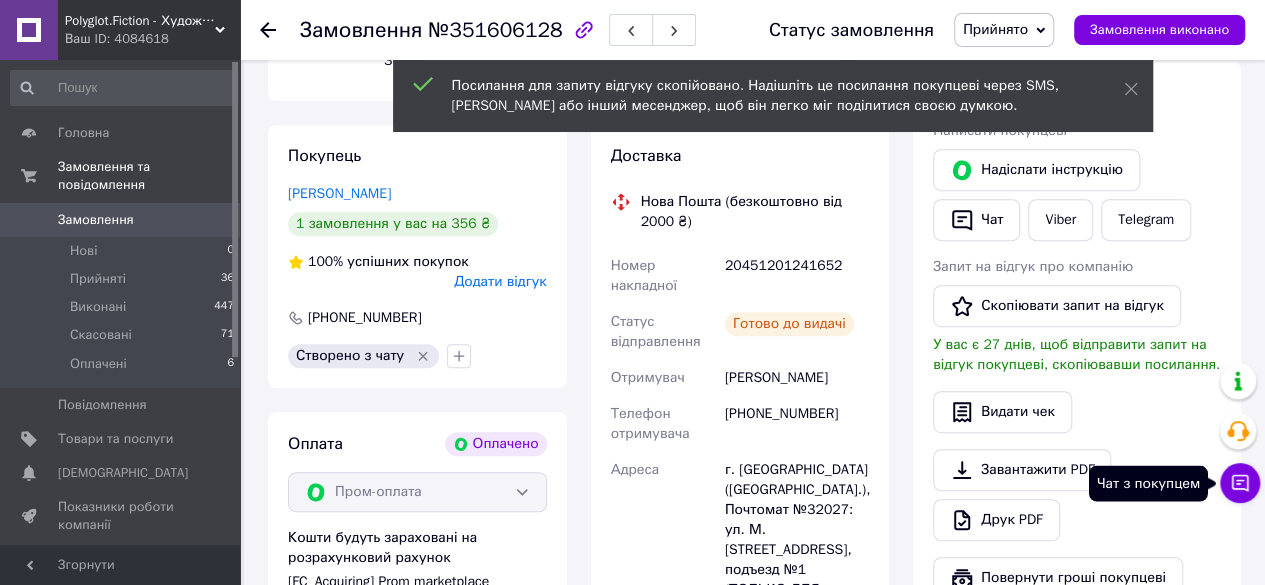 click on "Чат з покупцем" at bounding box center (1240, 483) 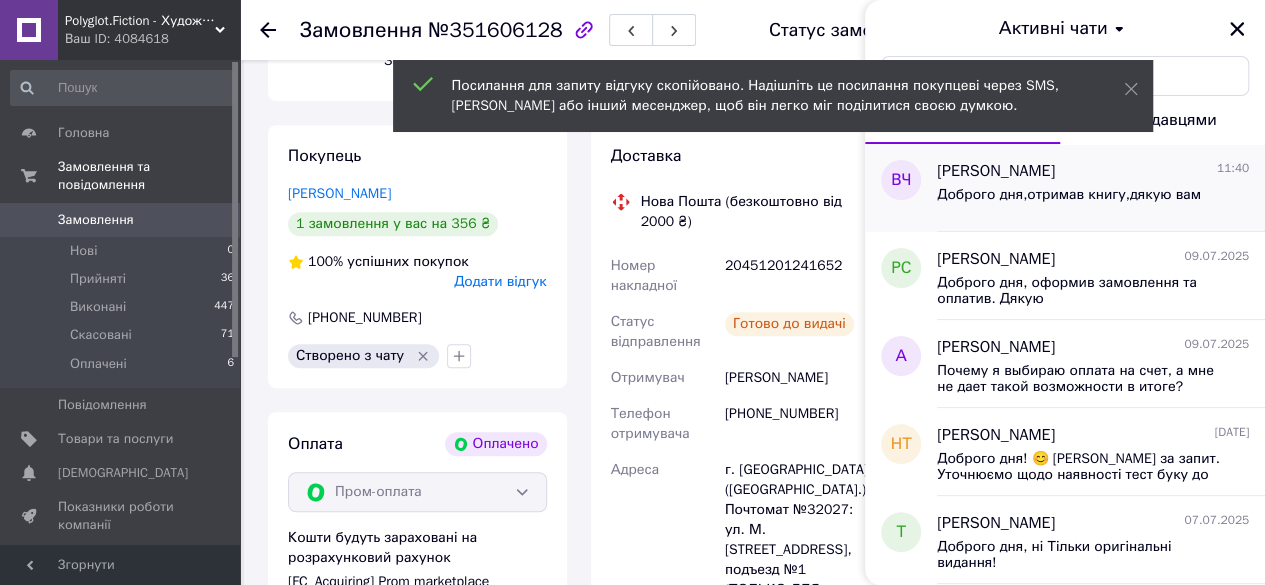click on "Доброго дня,отримав книгу,дякую вам" at bounding box center [1069, 195] 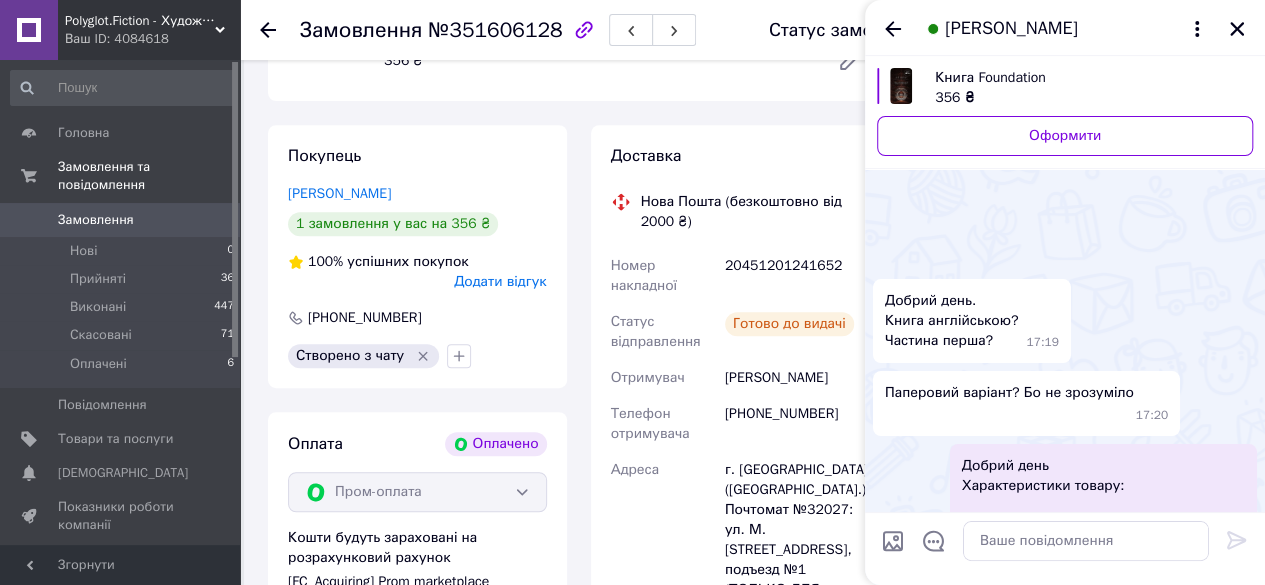 scroll, scrollTop: 610, scrollLeft: 0, axis: vertical 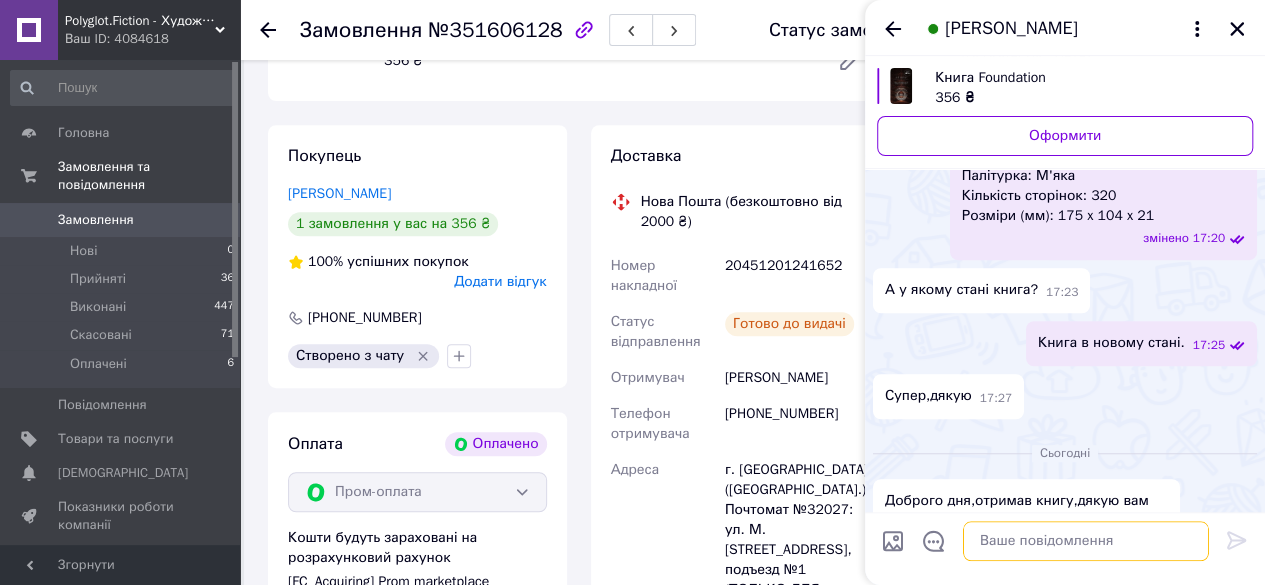 click at bounding box center (1086, 541) 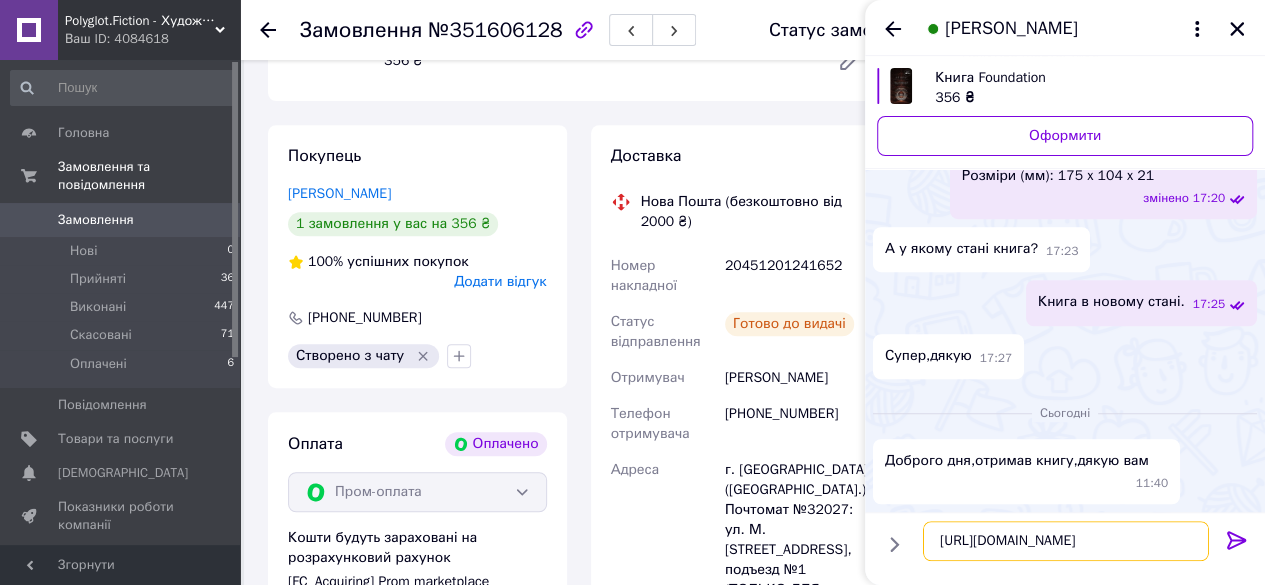 scroll, scrollTop: 92, scrollLeft: 0, axis: vertical 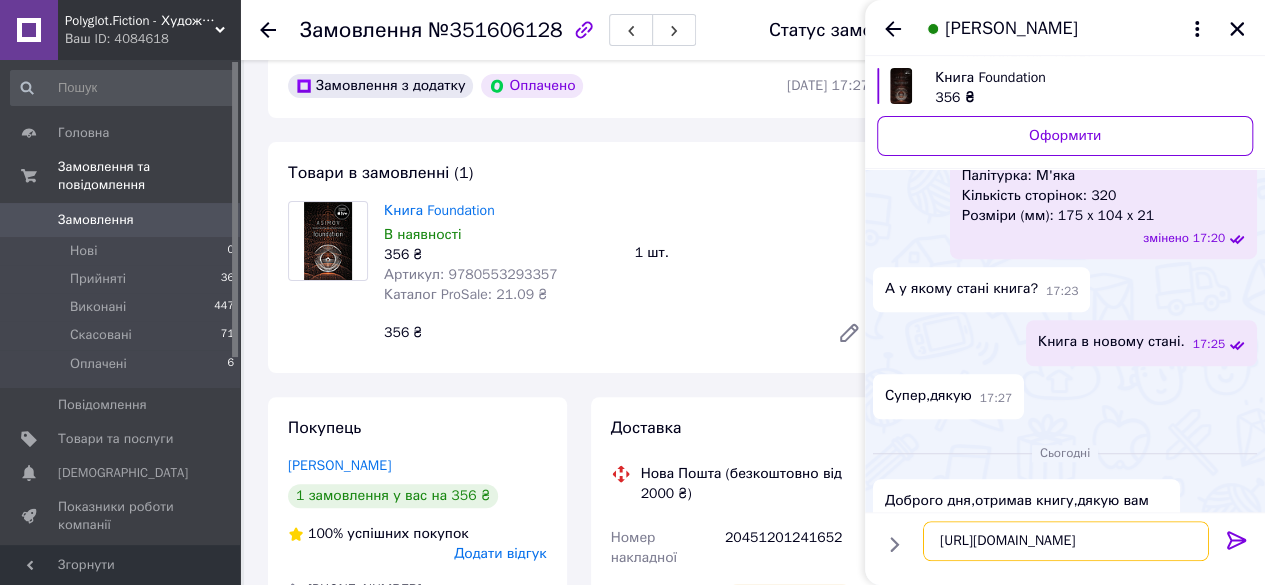 paste on "Дякуємо за покупку! 🙌
Нам буде дуже приємно, якщо Ви залишите короткий відгук про свій досвід. Це допоможе нам ставати кращими та буде корисним для інших покупців." 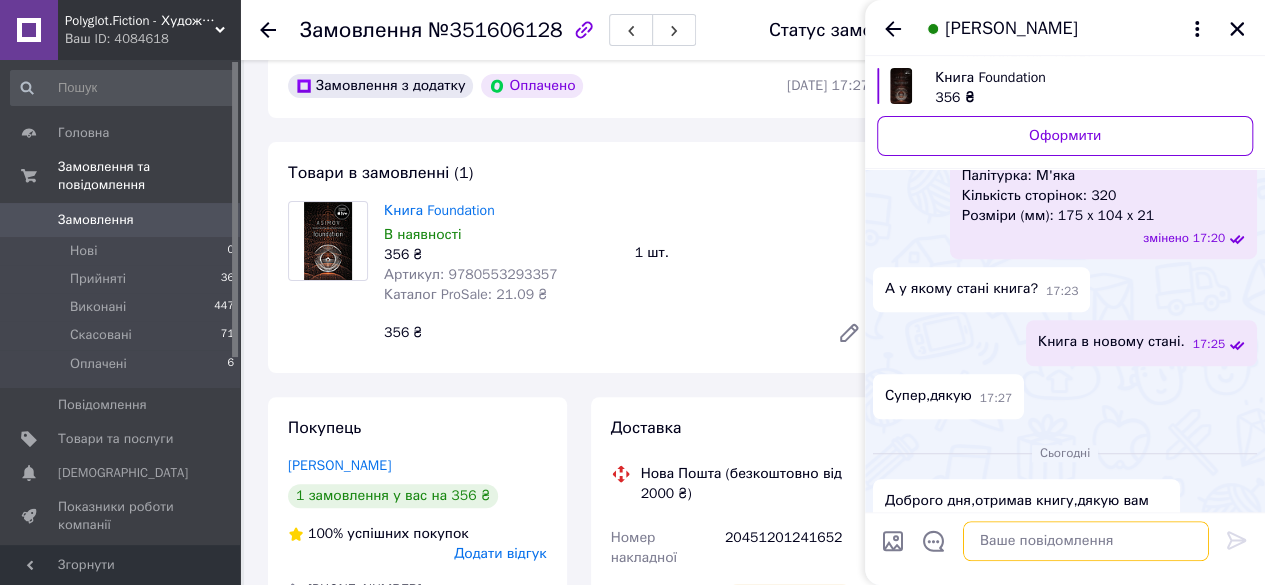 scroll, scrollTop: 0, scrollLeft: 0, axis: both 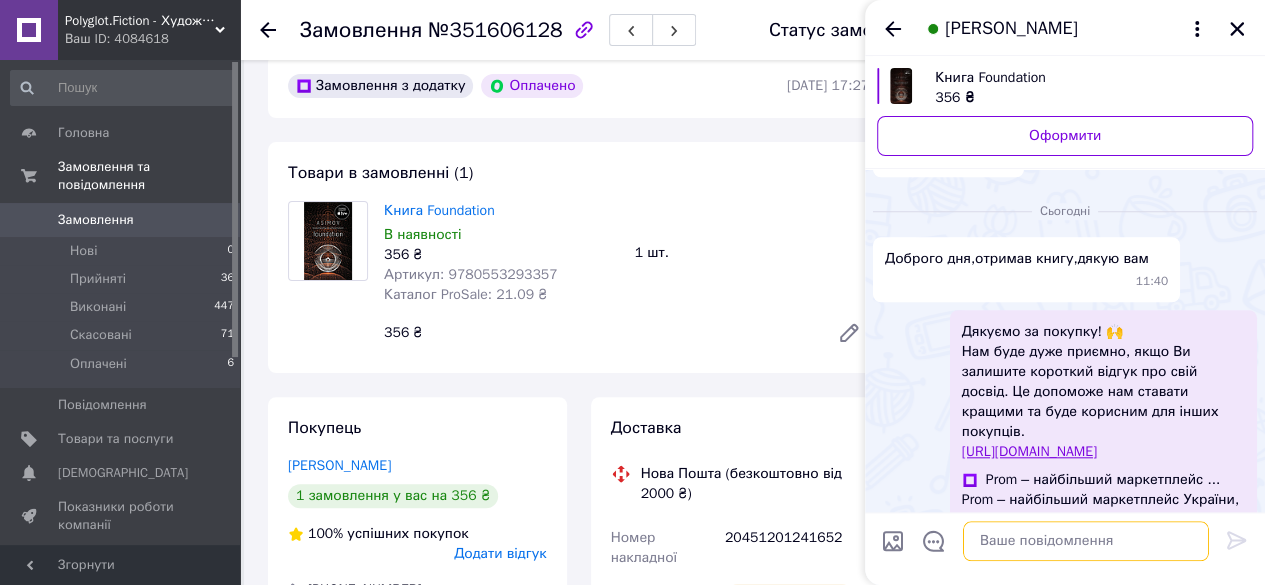 type 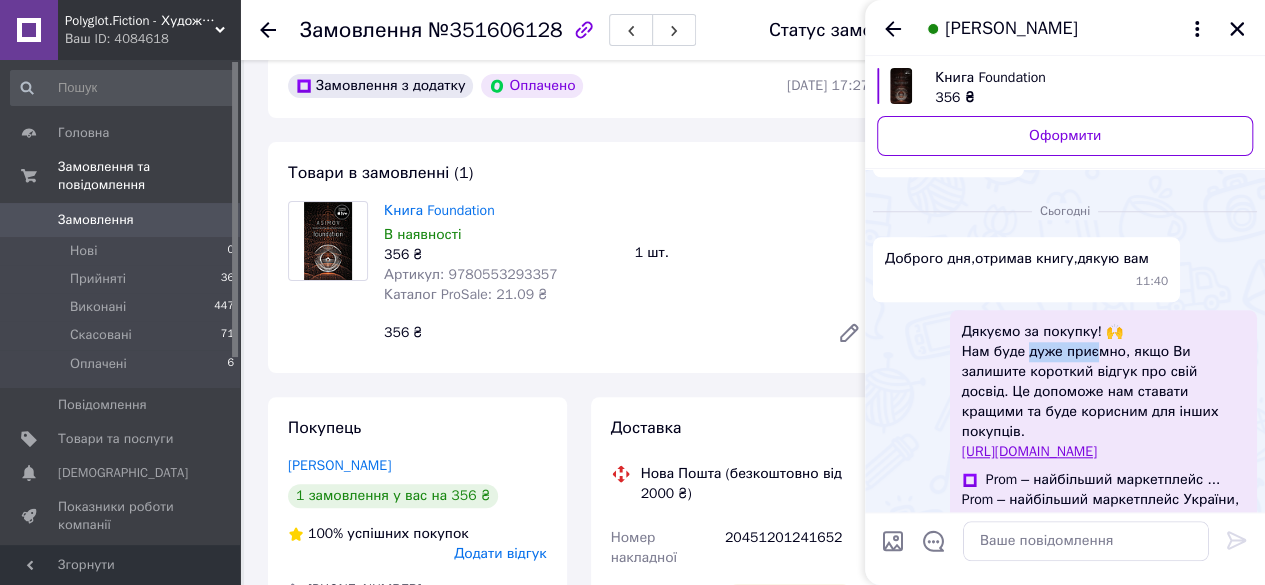 drag, startPoint x: 1048, startPoint y: 317, endPoint x: 1096, endPoint y: 315, distance: 48.04165 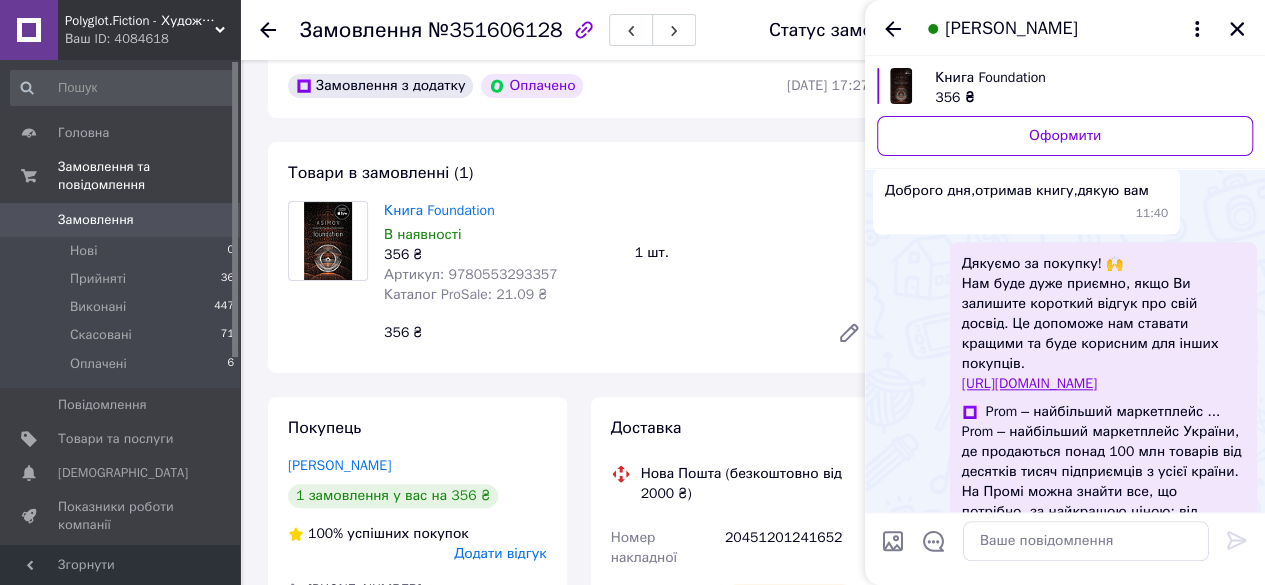 scroll, scrollTop: 881, scrollLeft: 0, axis: vertical 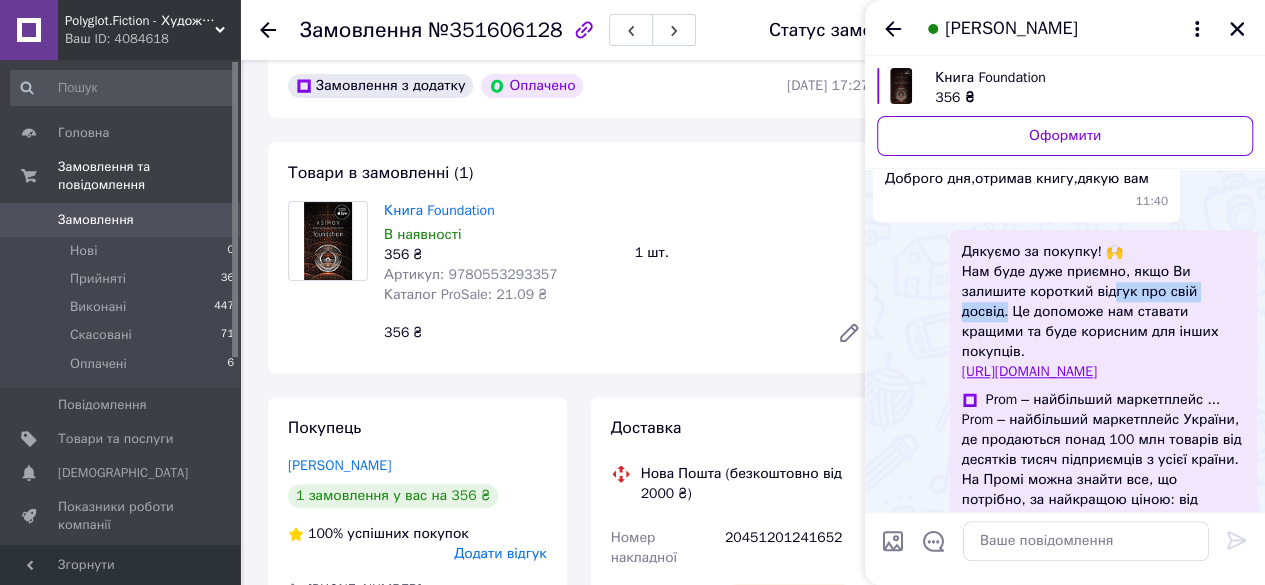 drag, startPoint x: 1168, startPoint y: 245, endPoint x: 1046, endPoint y: 245, distance: 122 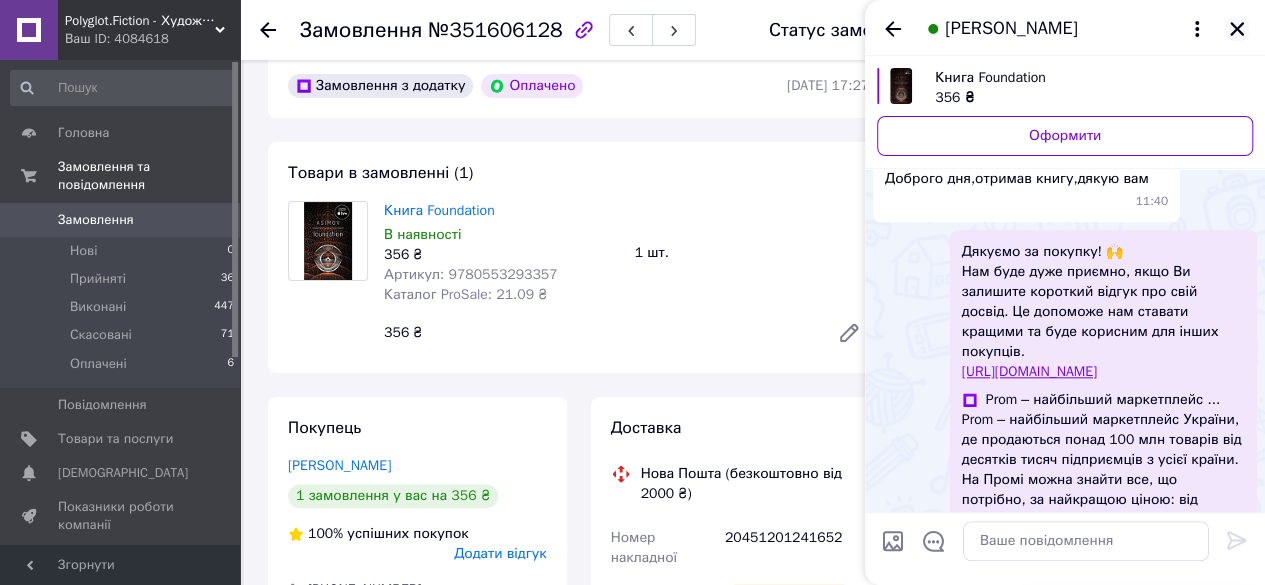 click 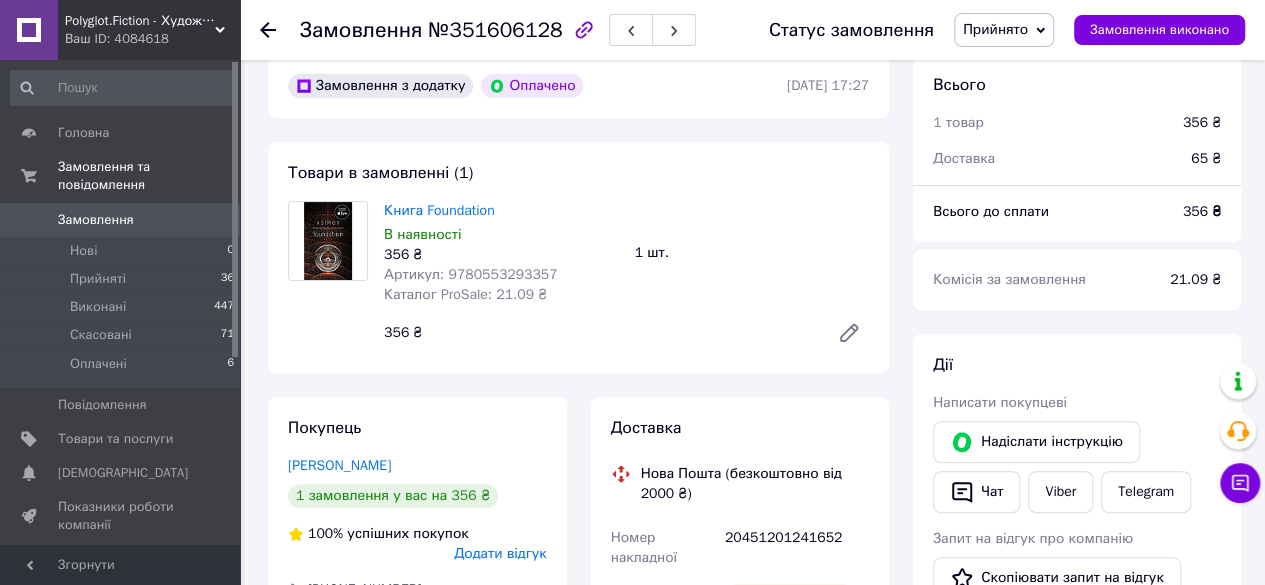 click on "Замовлення" at bounding box center (96, 220) 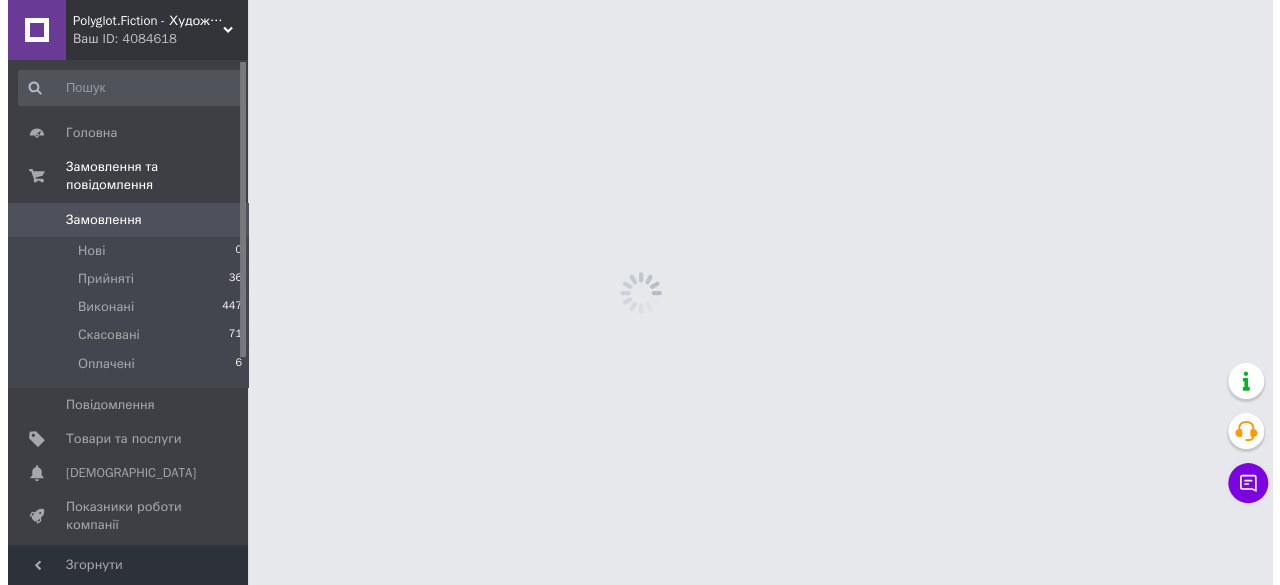 scroll, scrollTop: 0, scrollLeft: 0, axis: both 